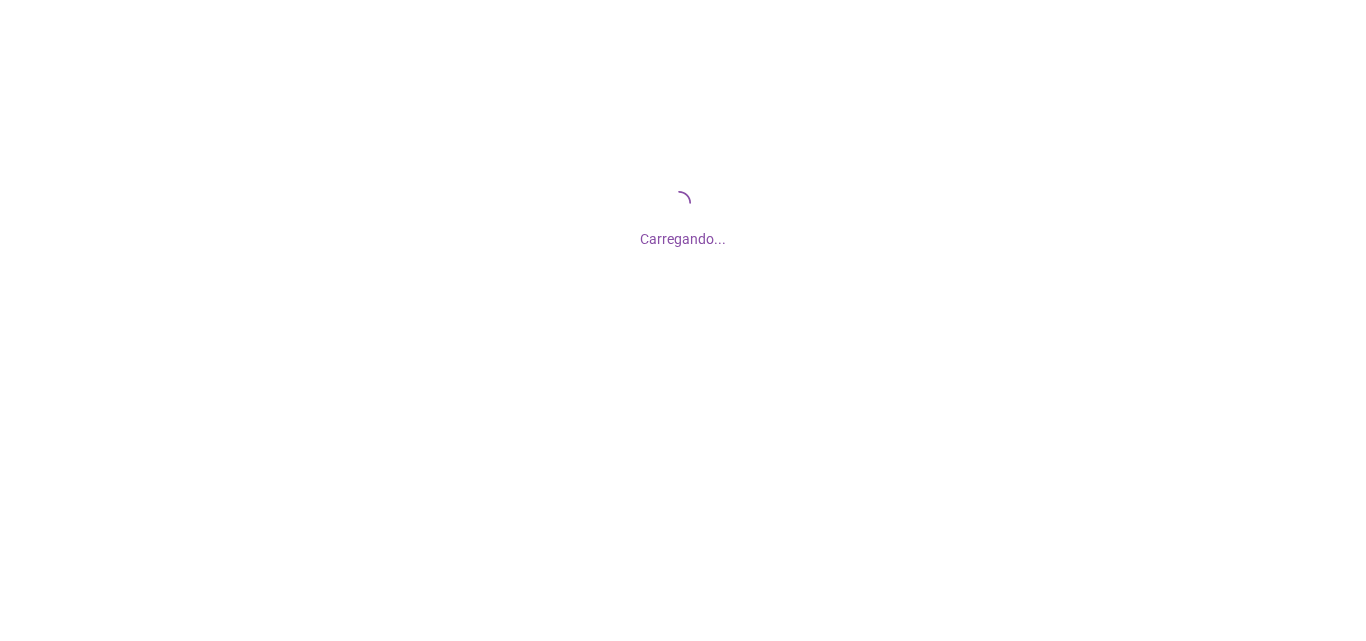 scroll, scrollTop: 0, scrollLeft: 0, axis: both 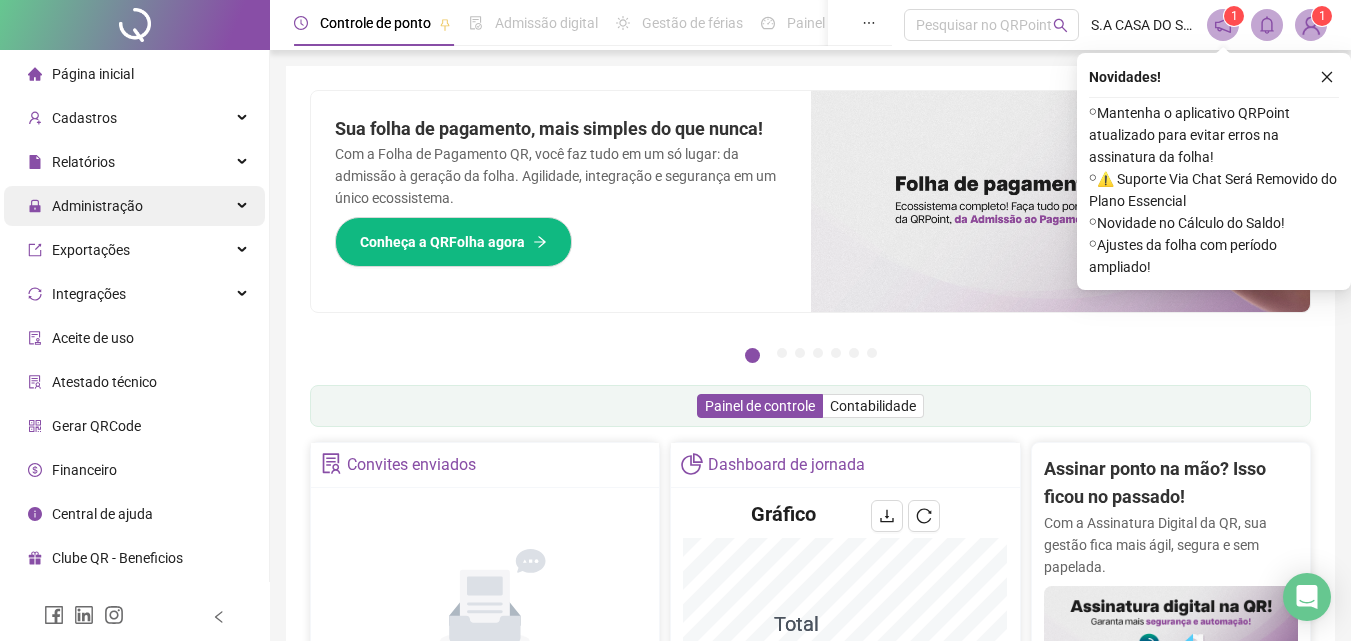 click on "Administração" at bounding box center [134, 206] 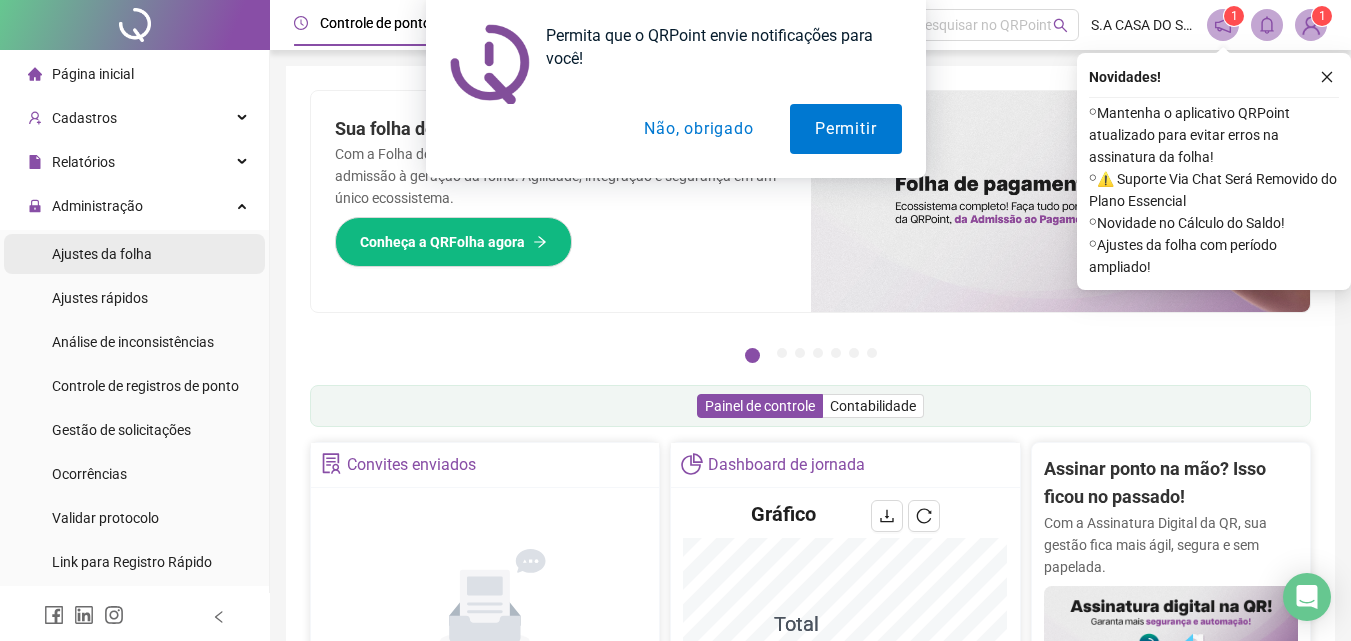 click on "Ajustes da folha" at bounding box center [102, 254] 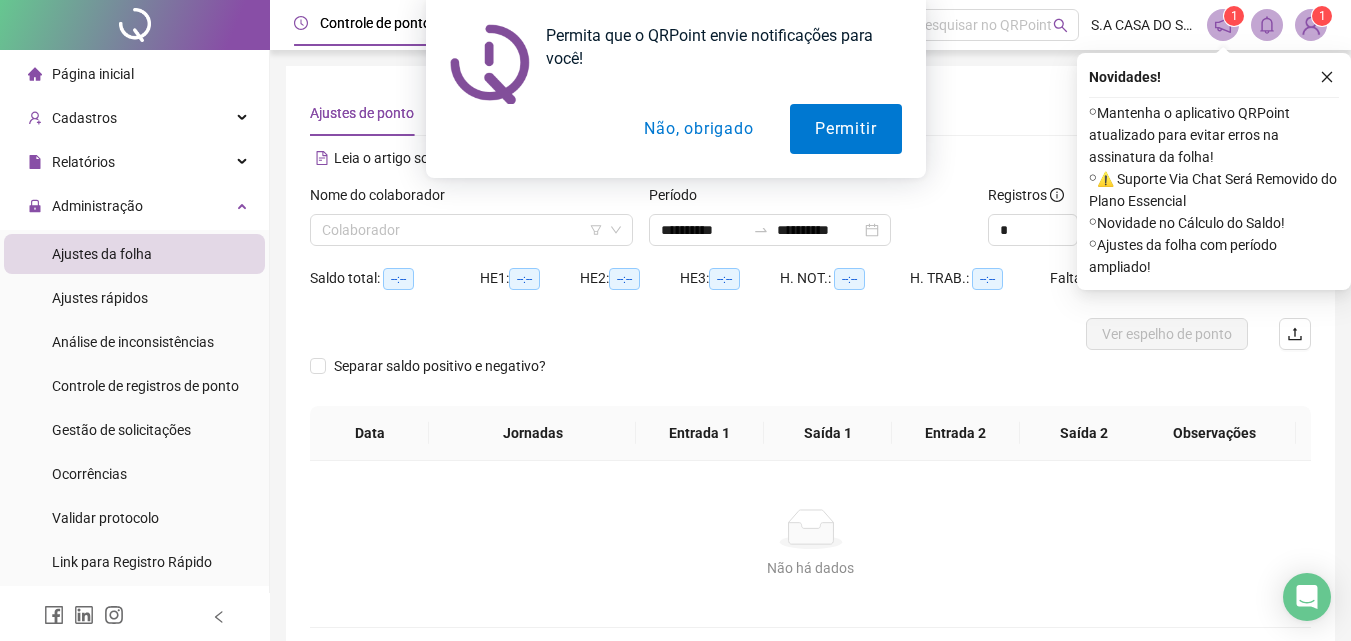 click on "Não, obrigado" at bounding box center (698, 129) 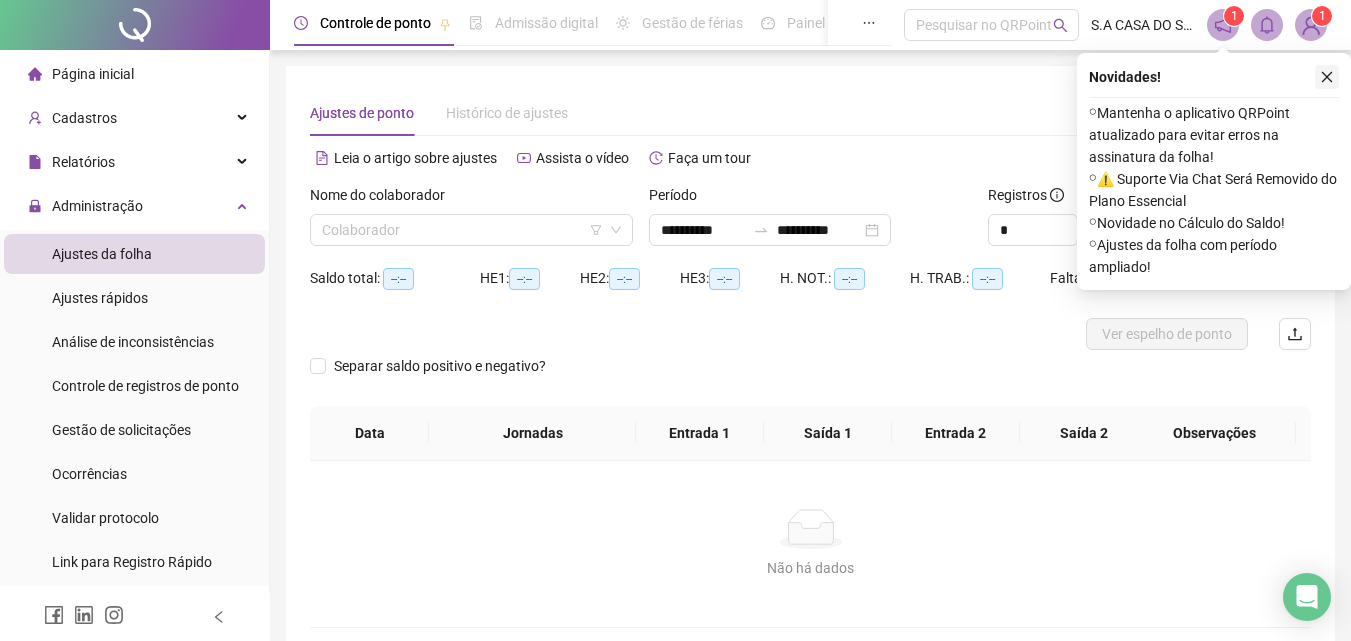 click 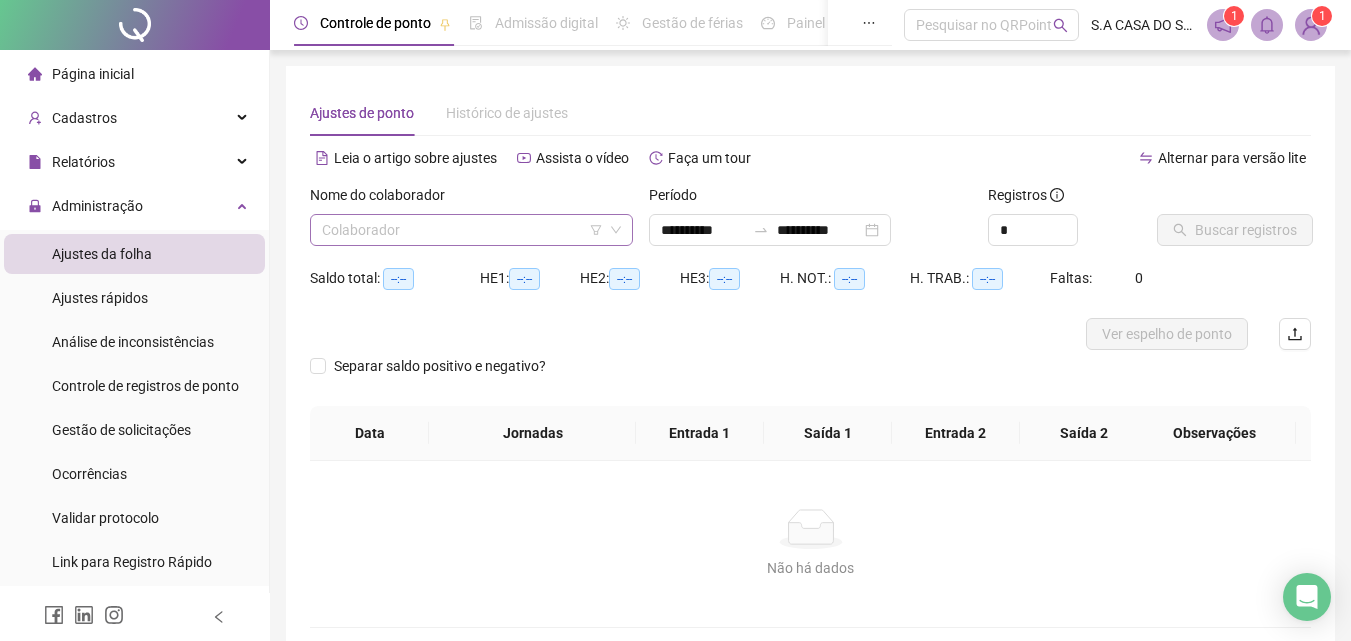 click at bounding box center [462, 230] 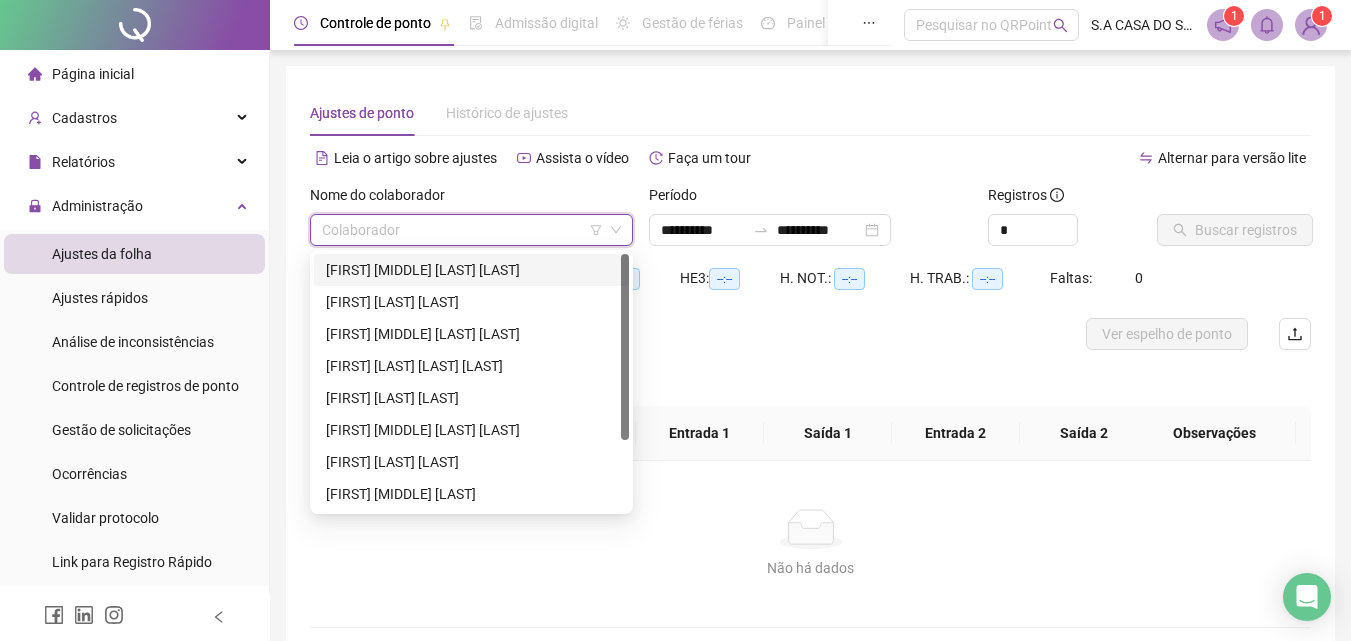 click on "[FIRST] [MIDDLE] [LAST] [LAST]" at bounding box center [471, 270] 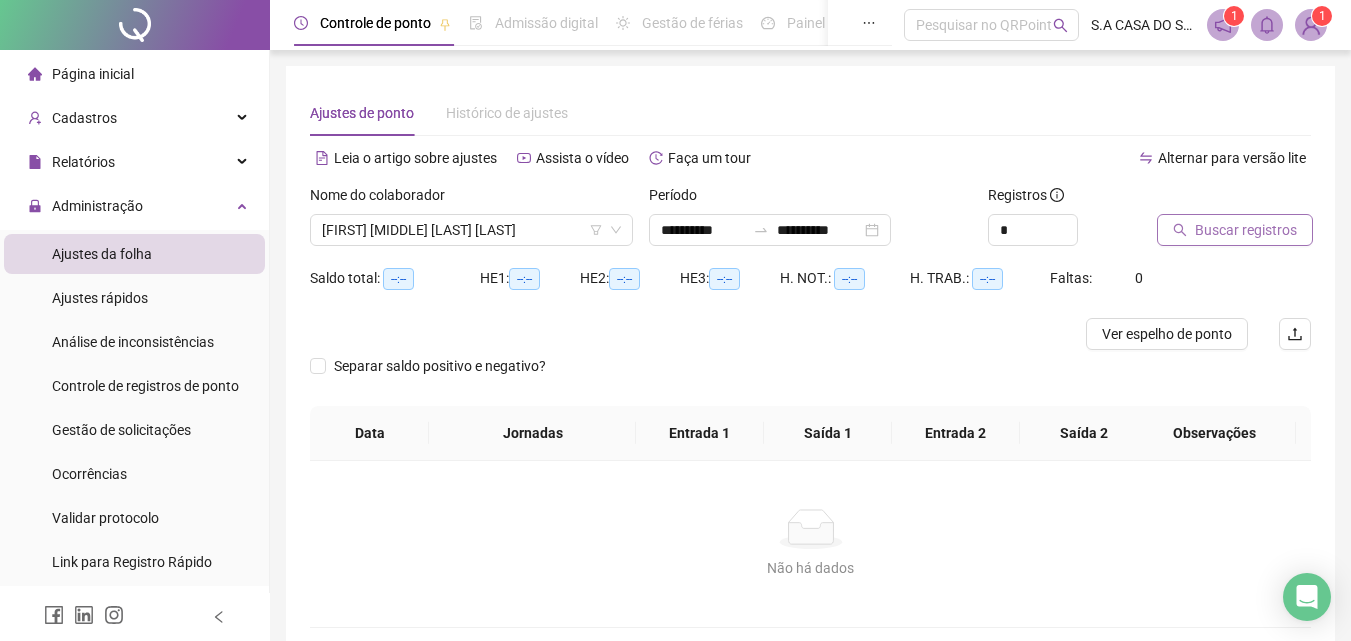 click on "Buscar registros" at bounding box center (1246, 230) 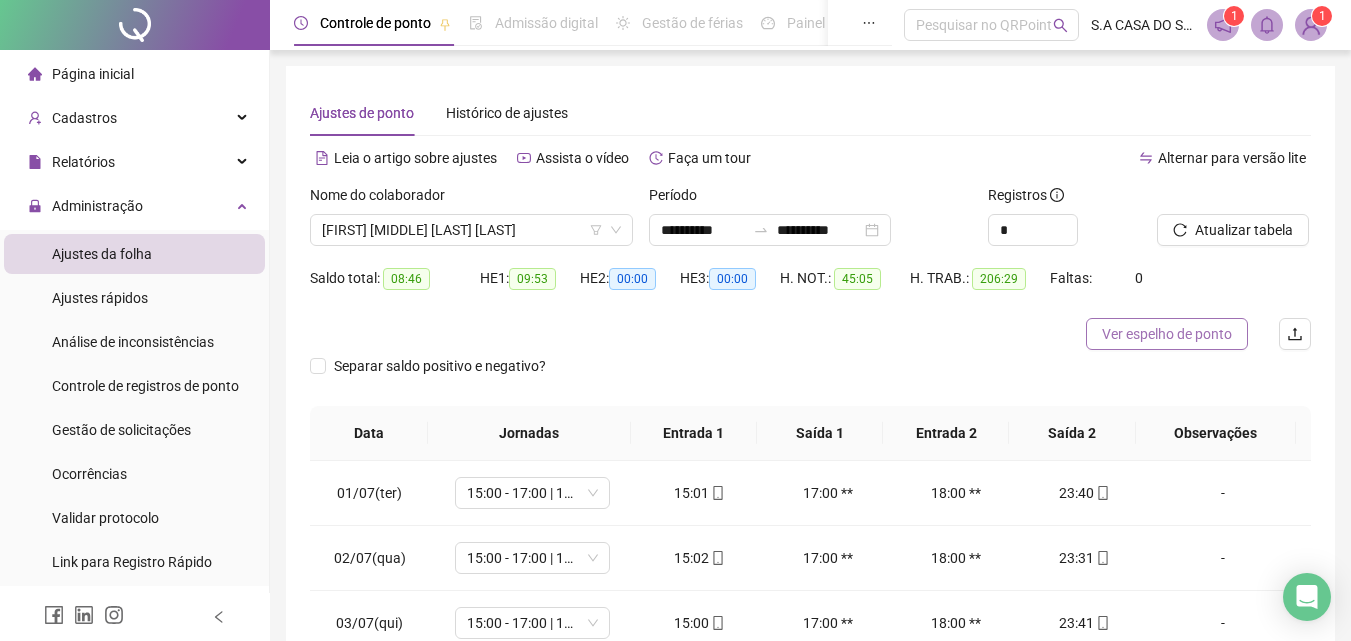 click on "Ver espelho de ponto" at bounding box center (1167, 334) 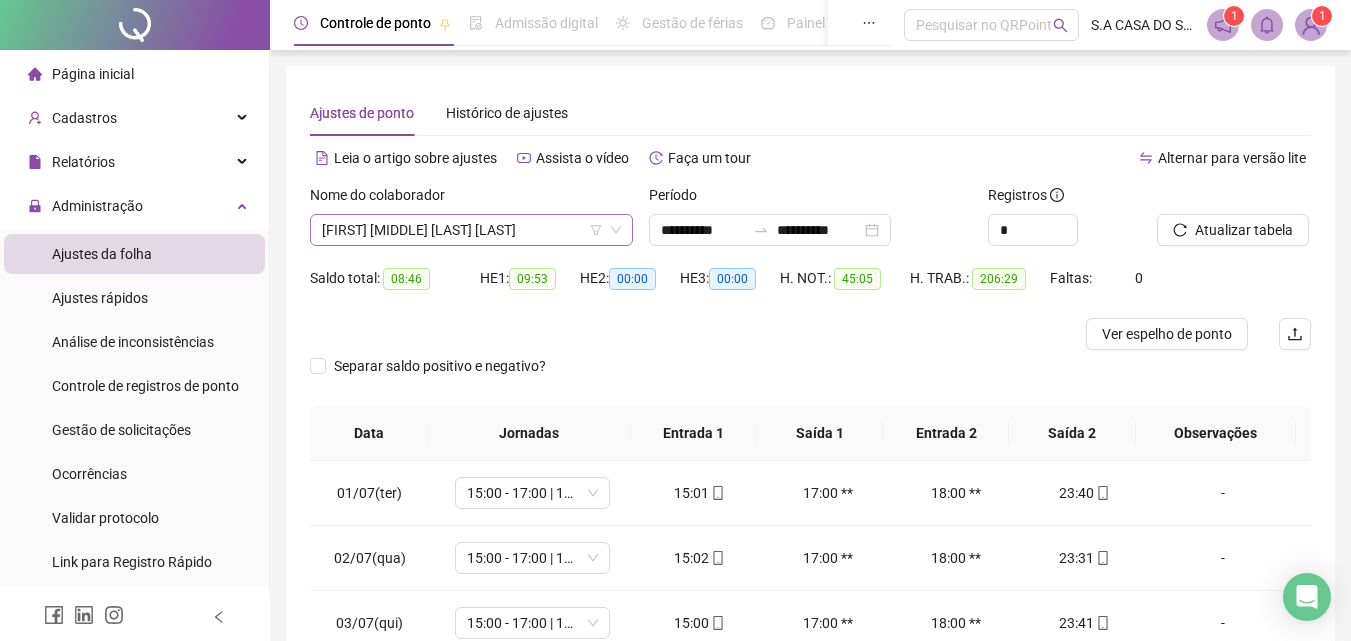 click 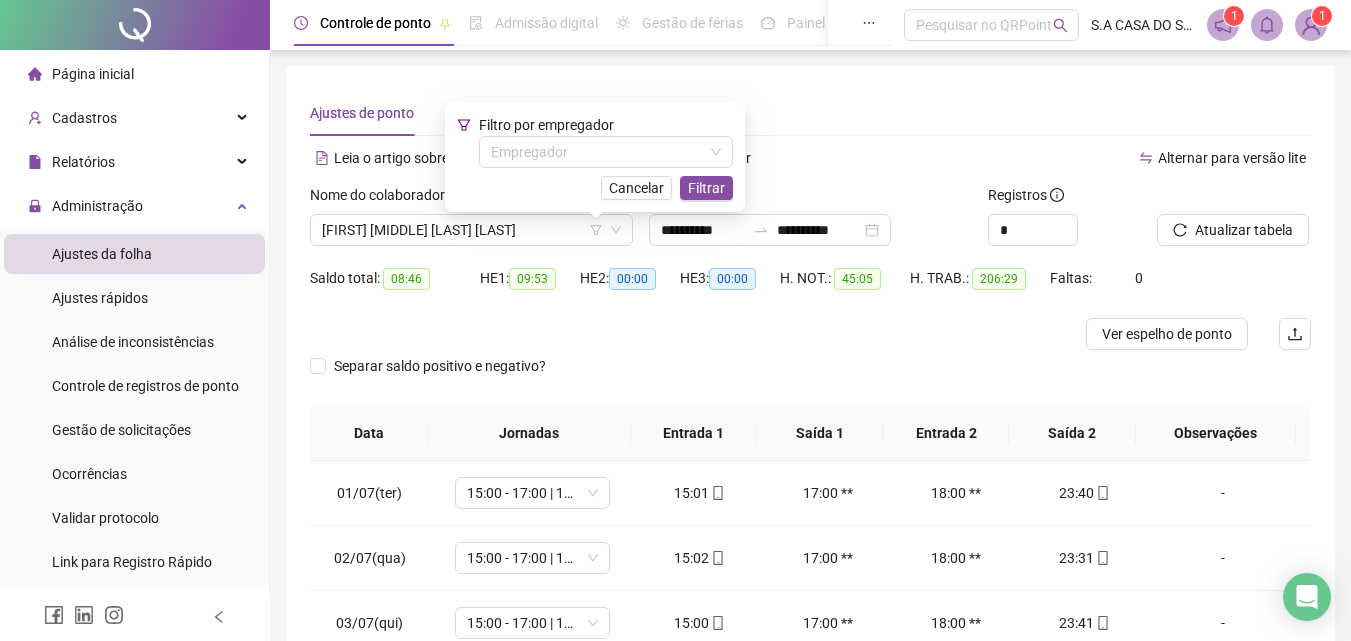 click on "Nome do colaborador [FIRST] [MIDDLE] [LAST]" at bounding box center (471, 223) 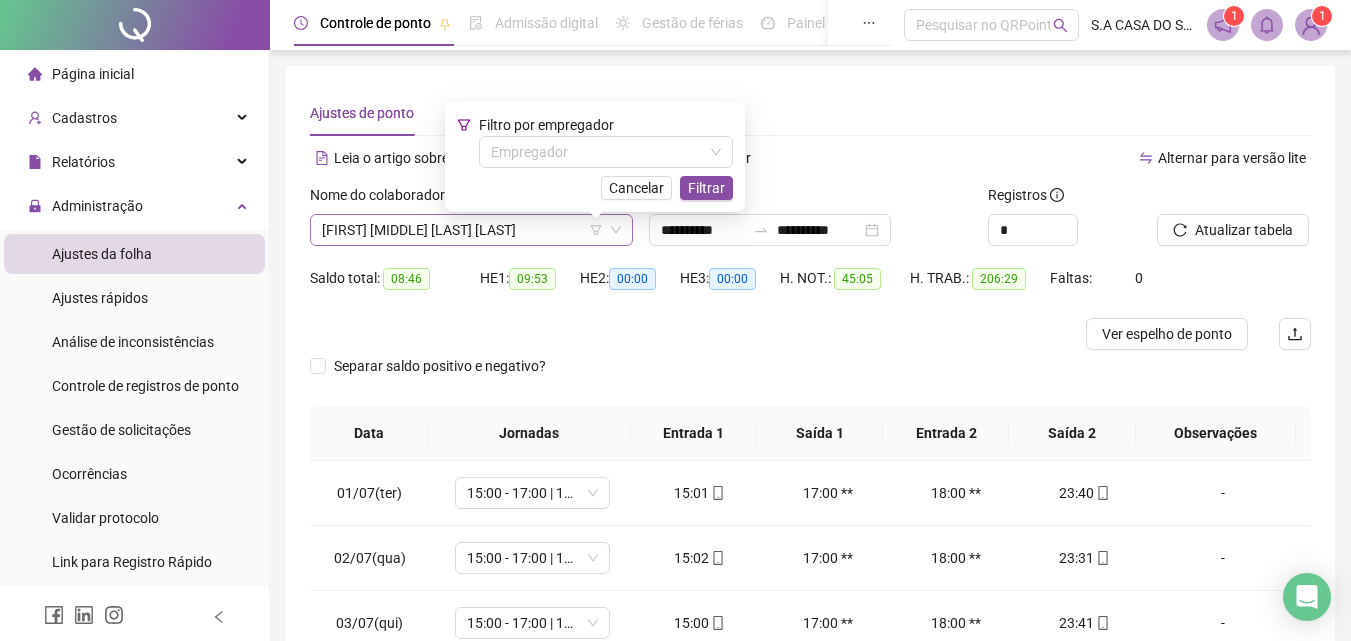 click on "[FIRST] [MIDDLE] [LAST] [LAST]" at bounding box center (471, 230) 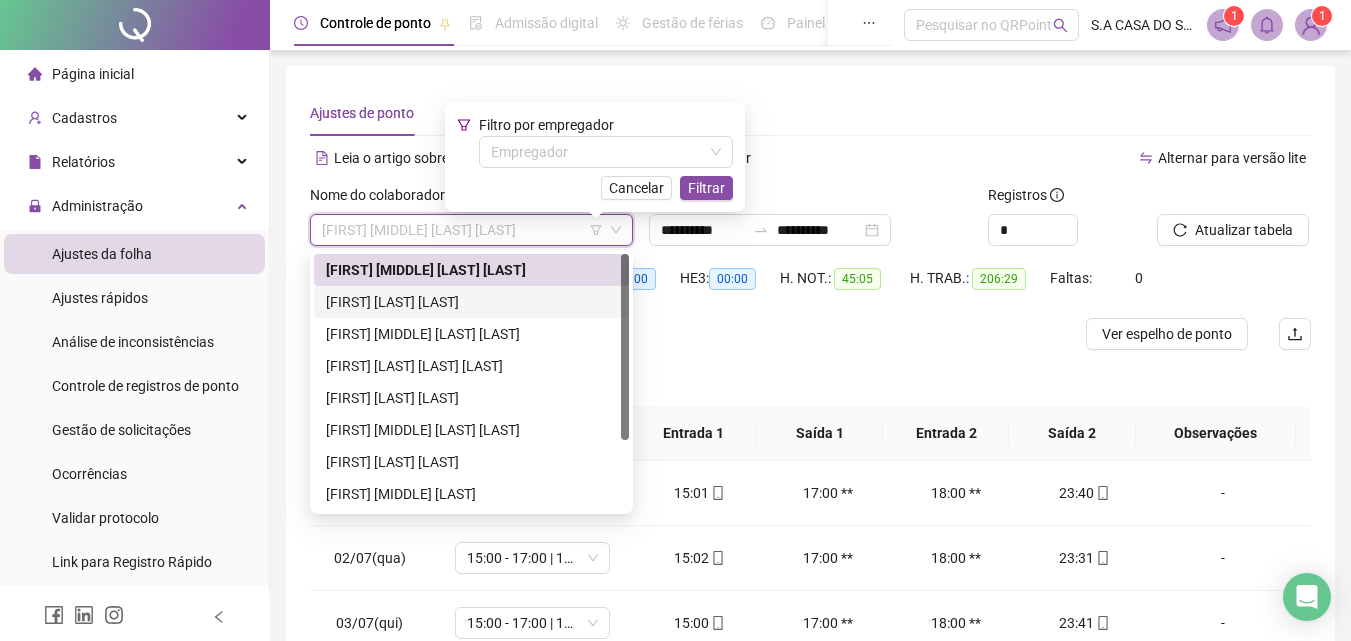 click on "[FIRST] [LAST] [LAST]" at bounding box center (471, 302) 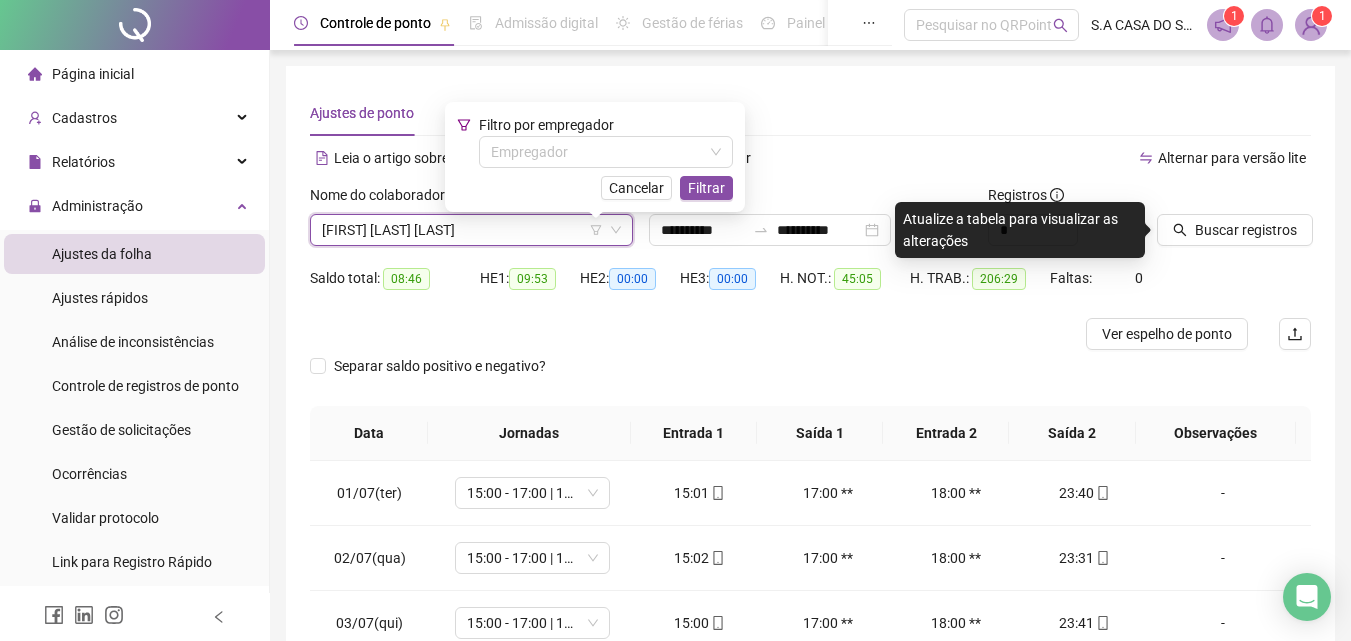 click on "Buscar registros" at bounding box center (1234, 223) 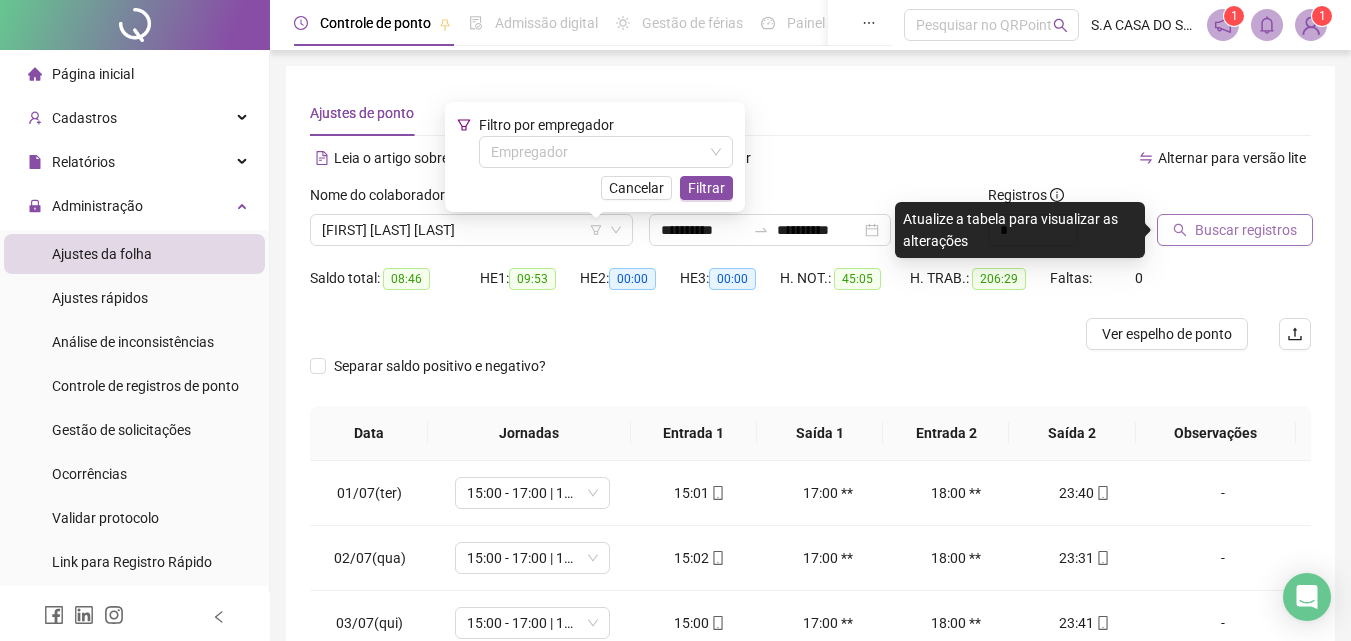 click on "Buscar registros" at bounding box center [1246, 230] 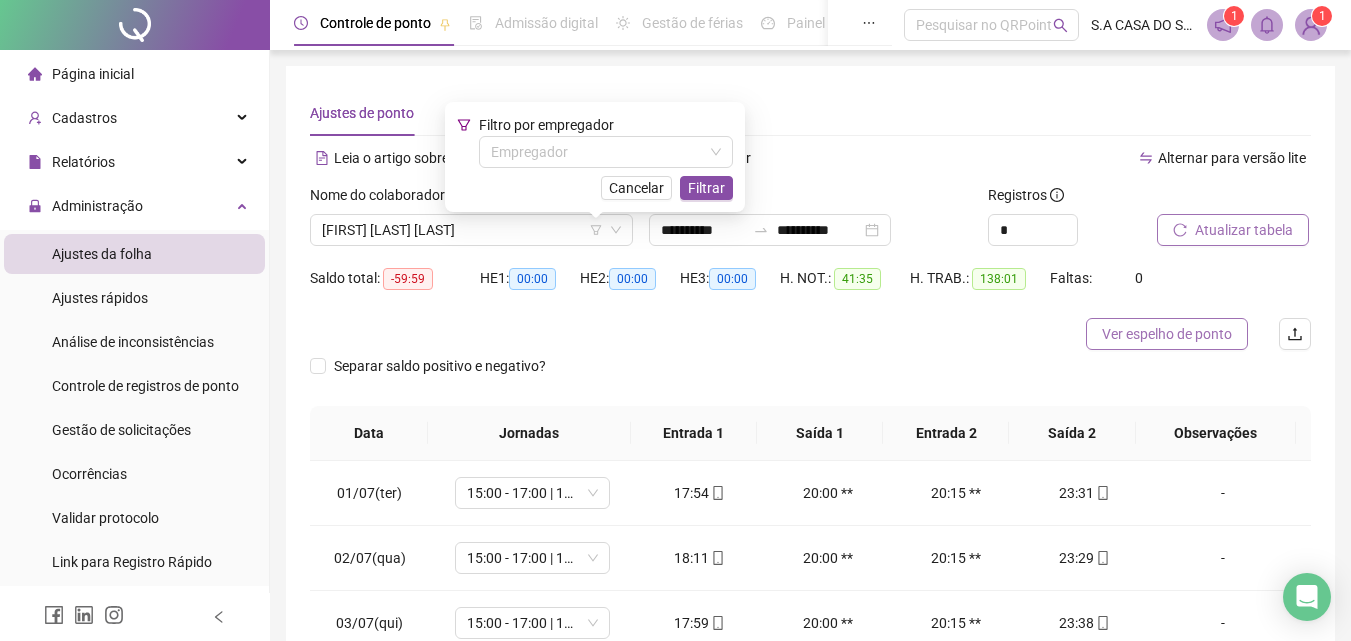 click on "Ver espelho de ponto" at bounding box center [1167, 334] 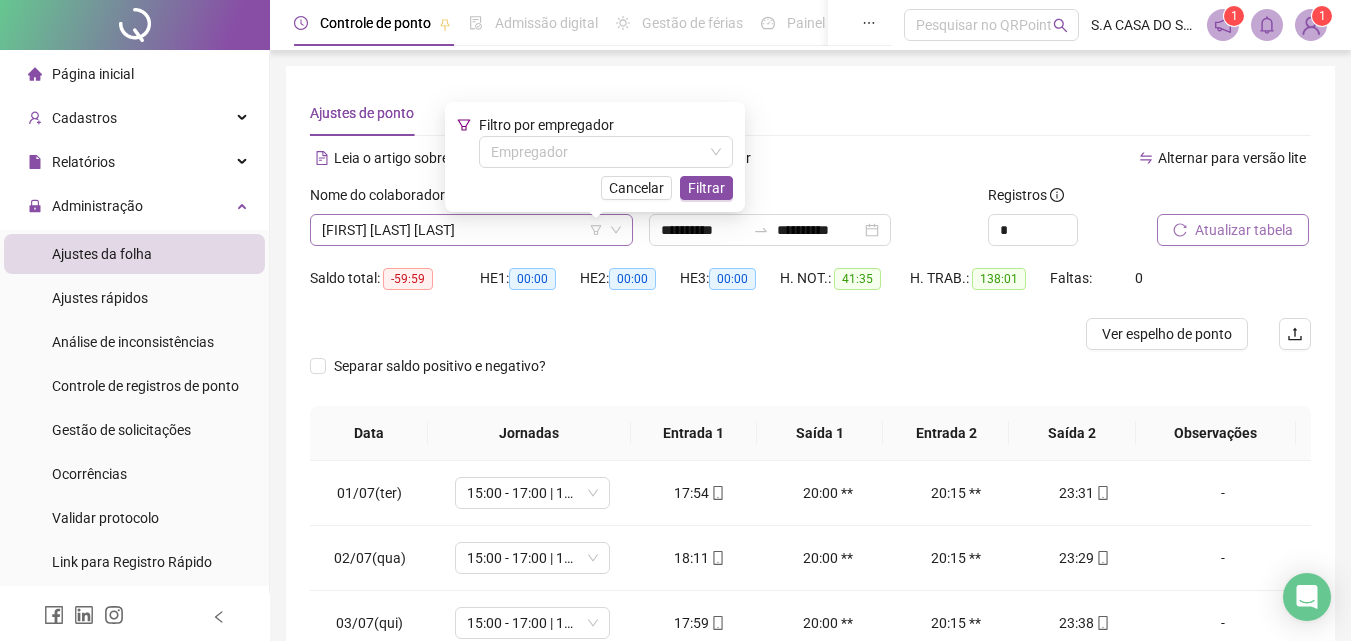 click on "[FIRST] [LAST] [LAST]" at bounding box center (471, 230) 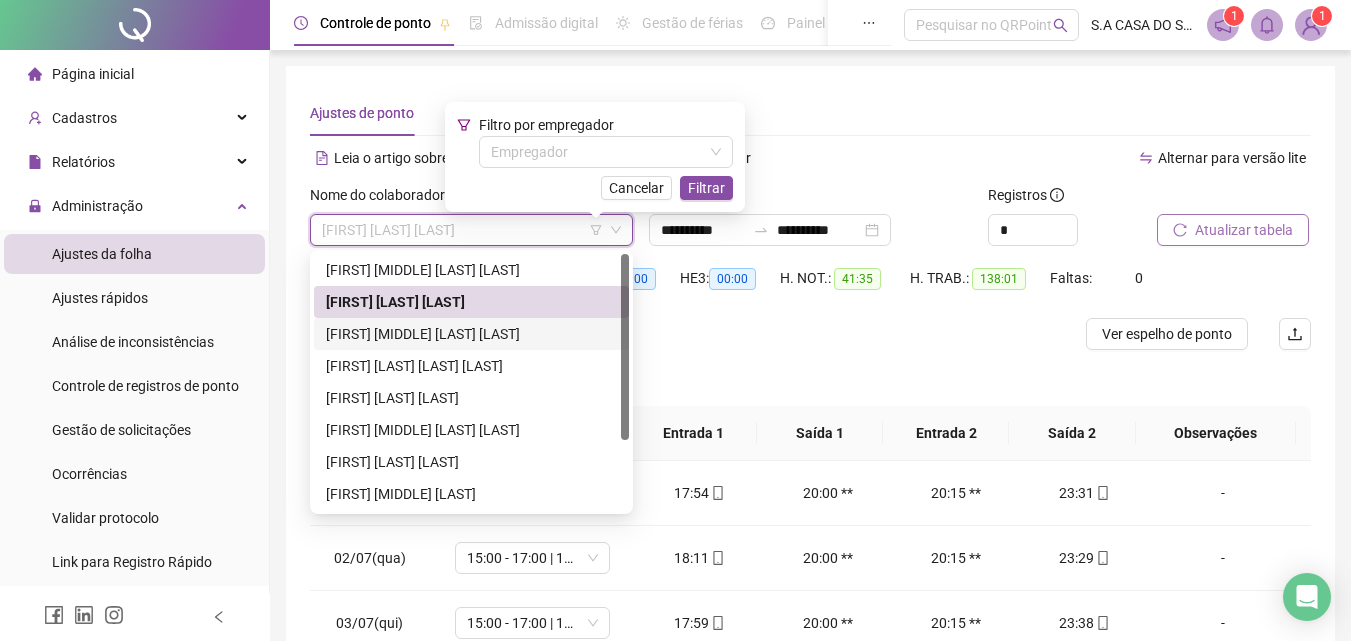 click on "[FIRST] [MIDDLE] [LAST] [LAST]" at bounding box center [471, 334] 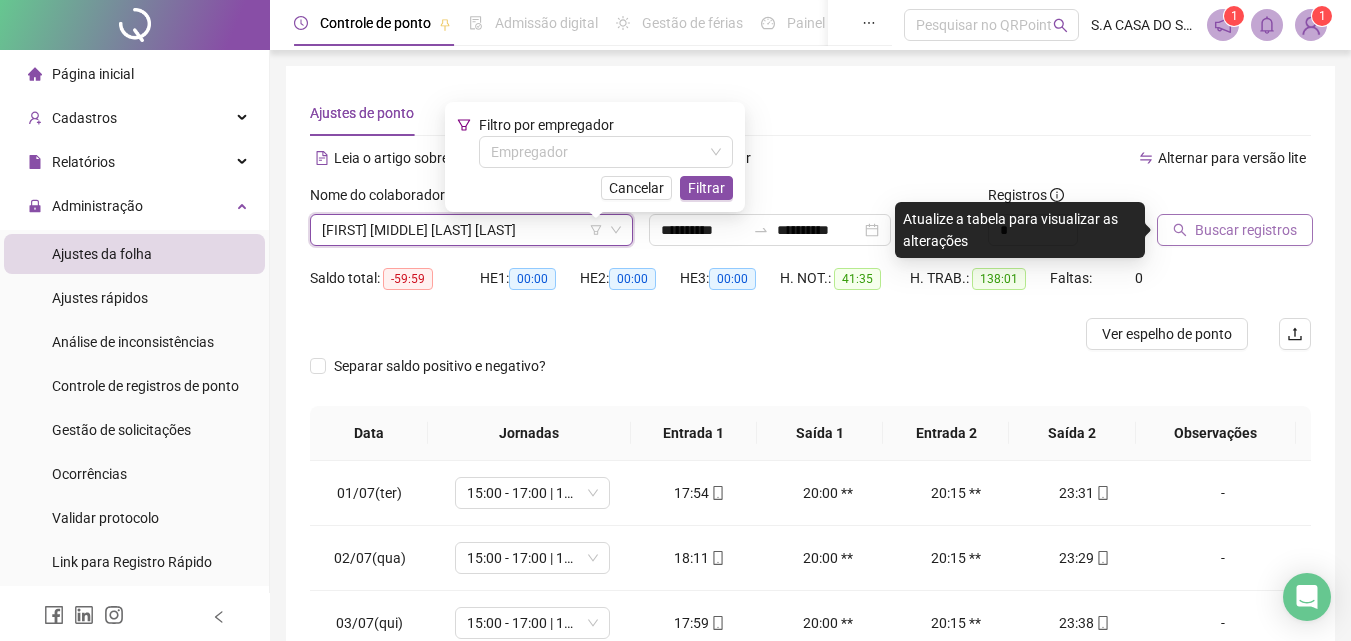 click on "Buscar registros" at bounding box center [1246, 230] 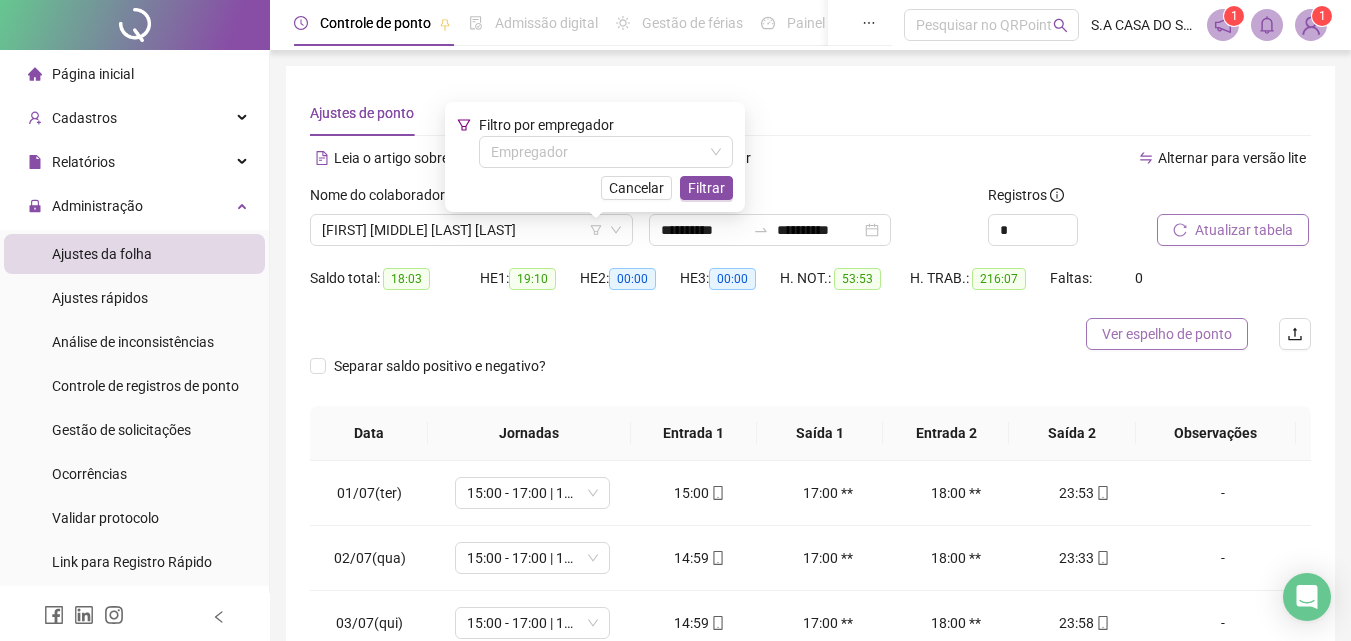click on "Ver espelho de ponto" at bounding box center [1167, 334] 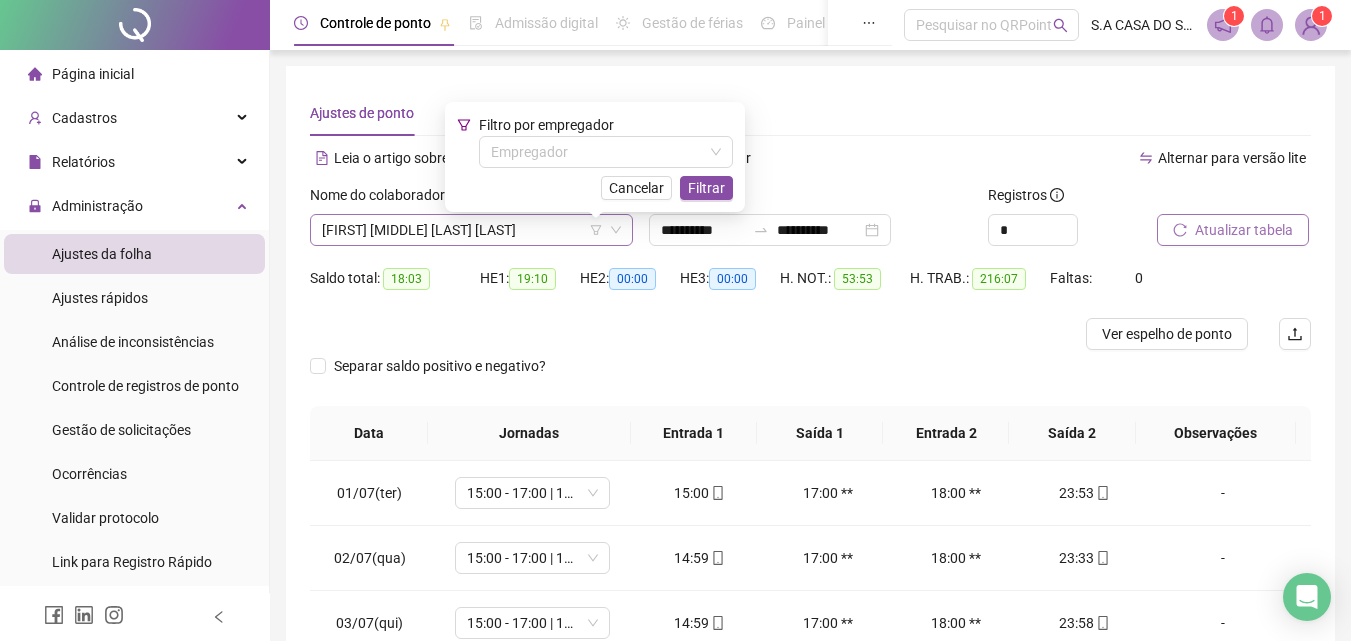 click on "[FIRST] [MIDDLE] [LAST] [LAST]" at bounding box center [471, 230] 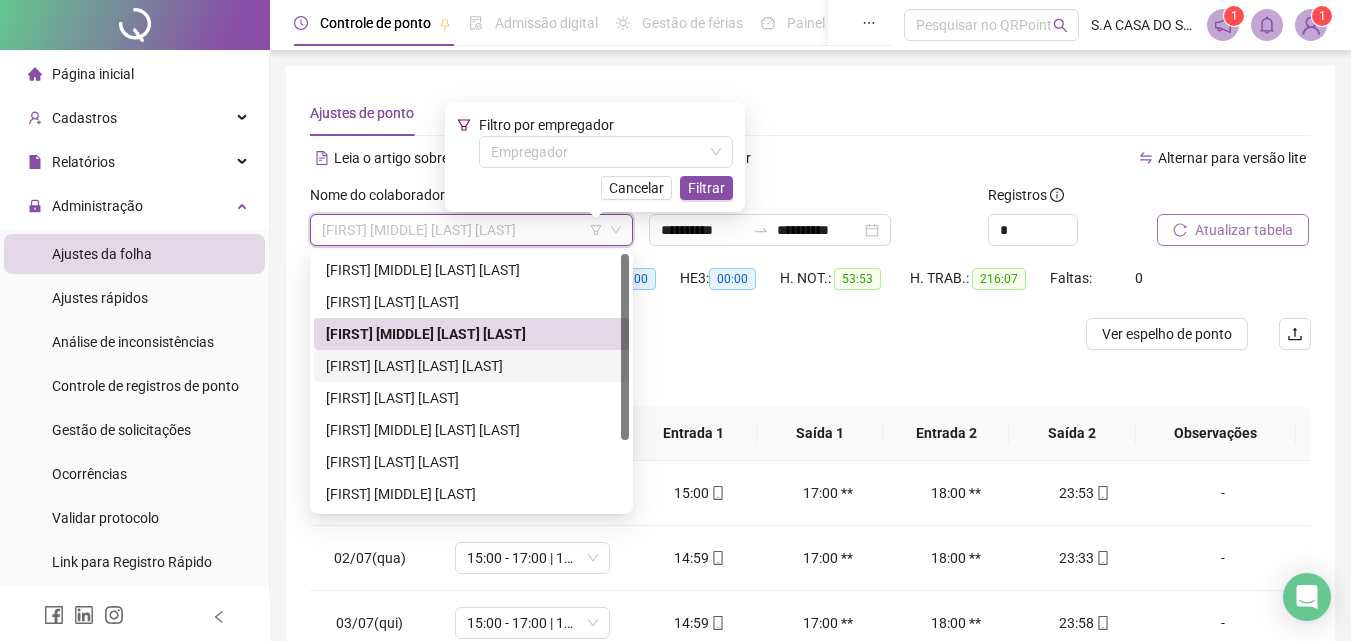 click on "[FIRST] [LAST] [LAST] [LAST]" at bounding box center [471, 366] 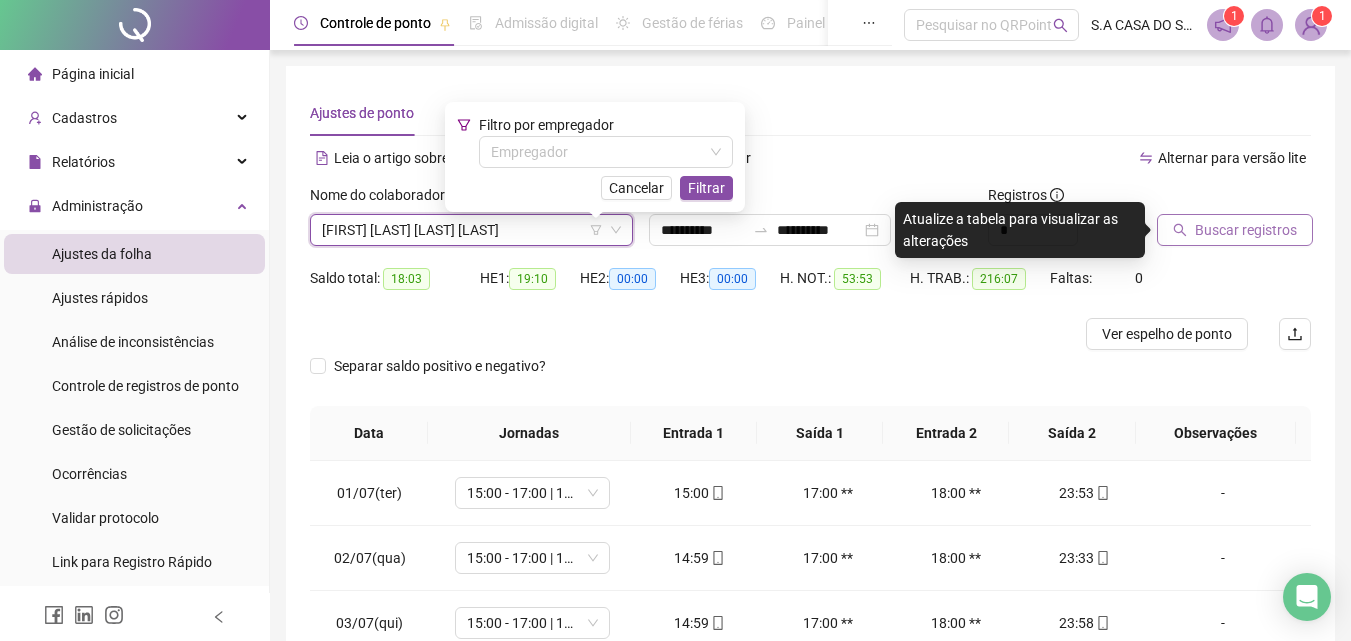 click on "Buscar registros" at bounding box center [1246, 230] 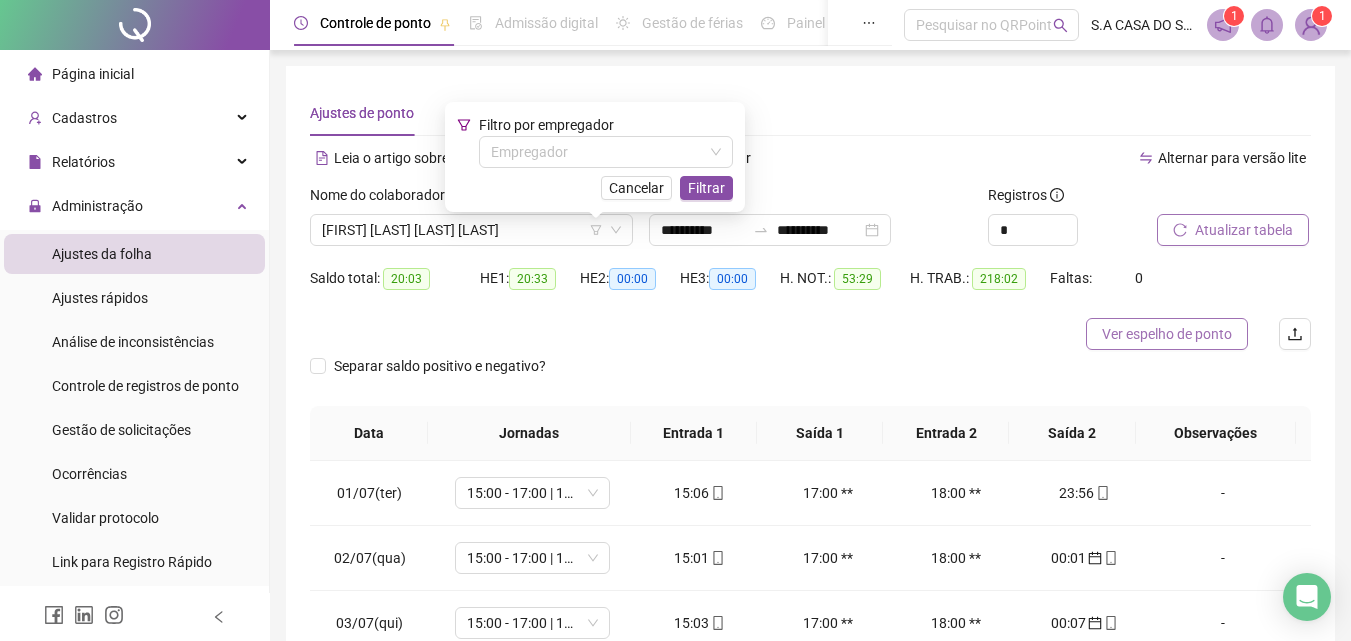click on "Ver espelho de ponto" at bounding box center (1167, 334) 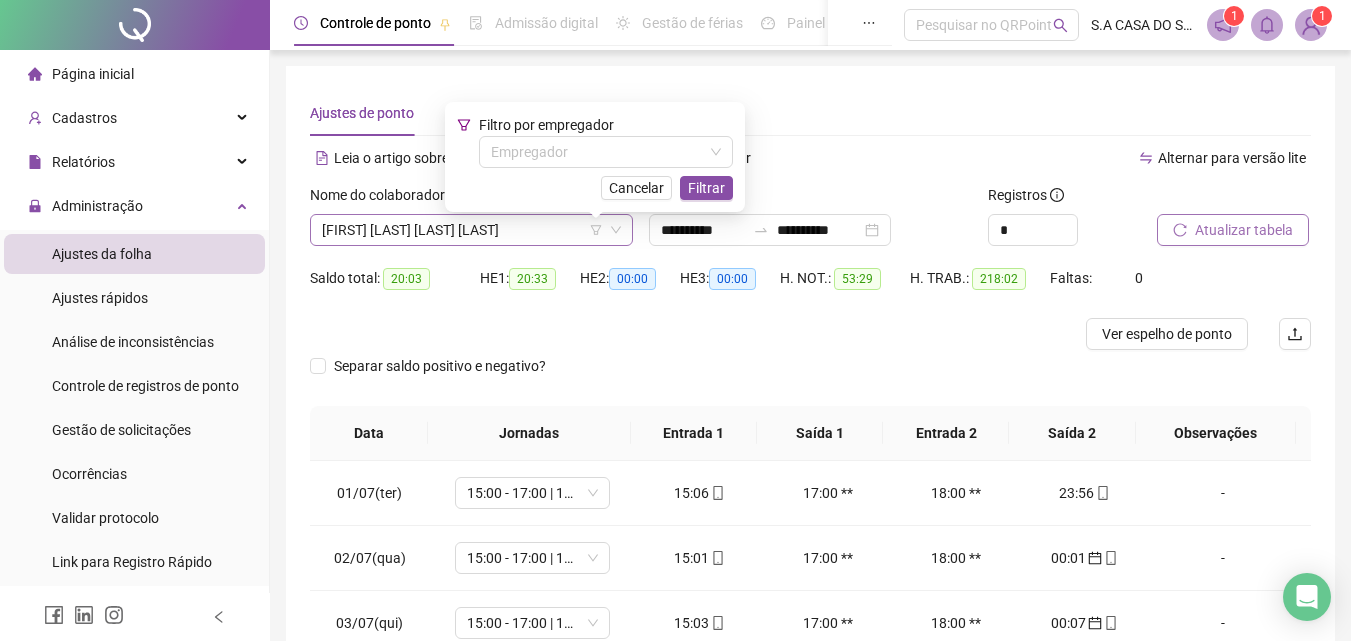 click on "[FIRST] [LAST] [LAST] [LAST]" at bounding box center (471, 230) 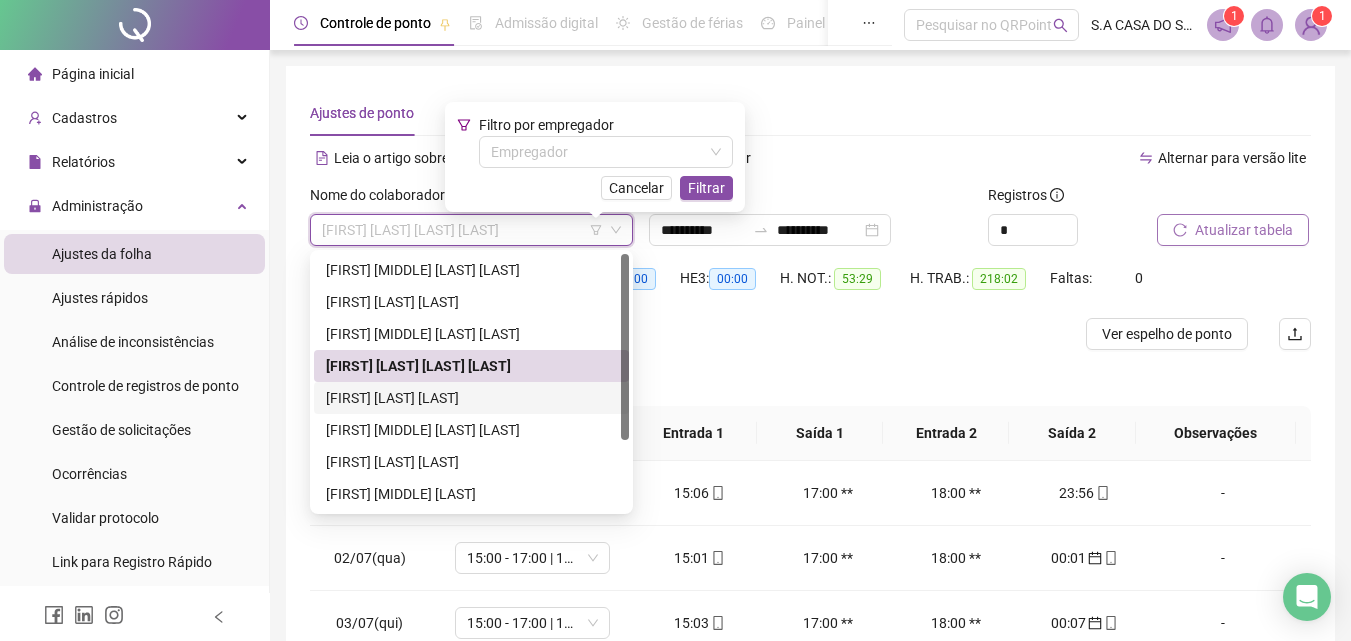 click on "[FIRST] [LAST] [LAST]" at bounding box center [471, 398] 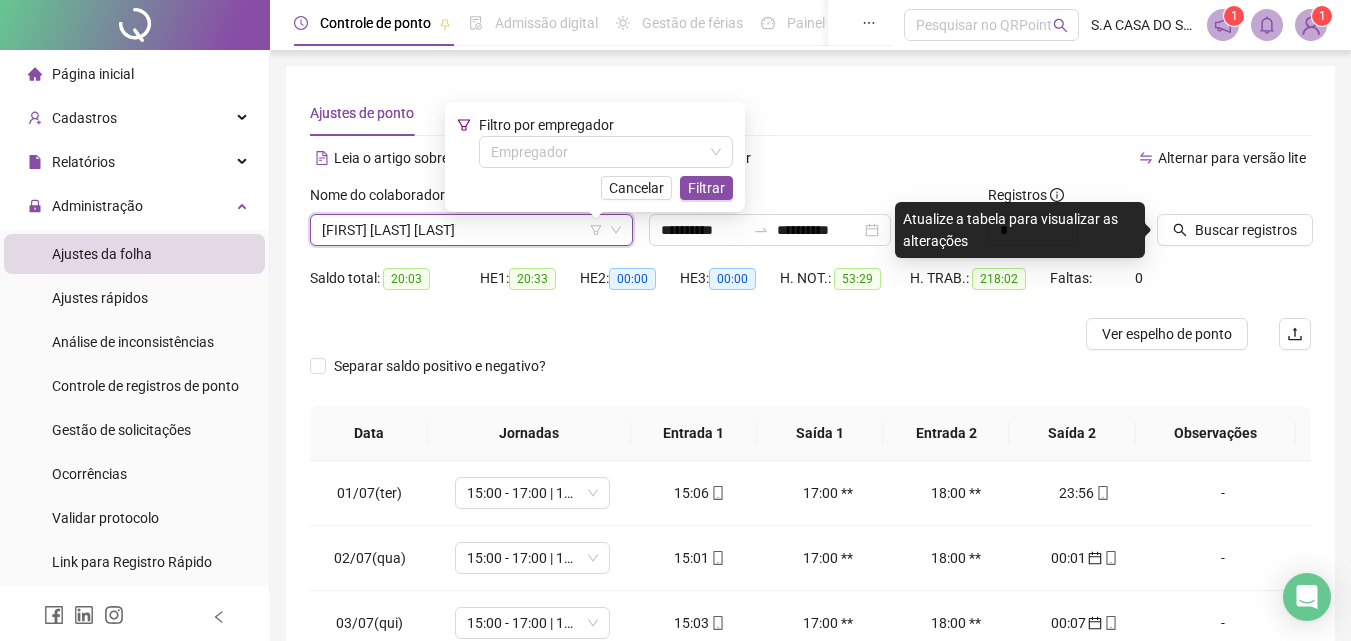 drag, startPoint x: 1194, startPoint y: 234, endPoint x: 1167, endPoint y: 250, distance: 31.38471 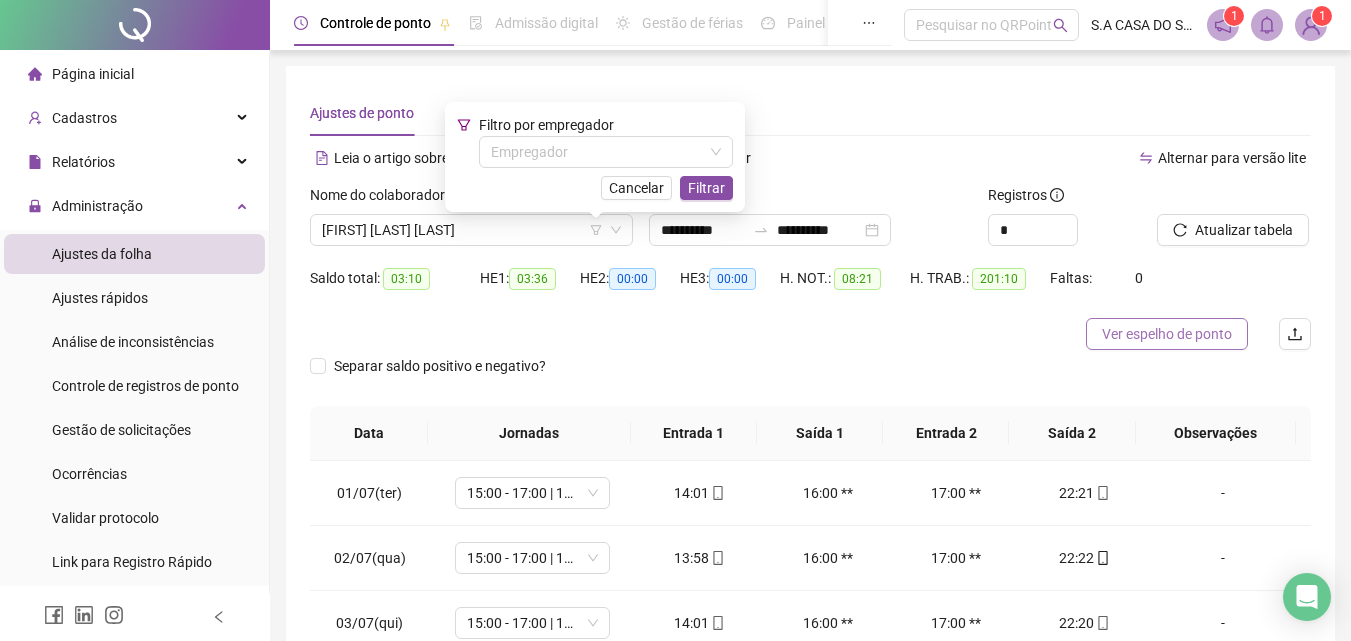 click on "Ver espelho de ponto" at bounding box center (1167, 334) 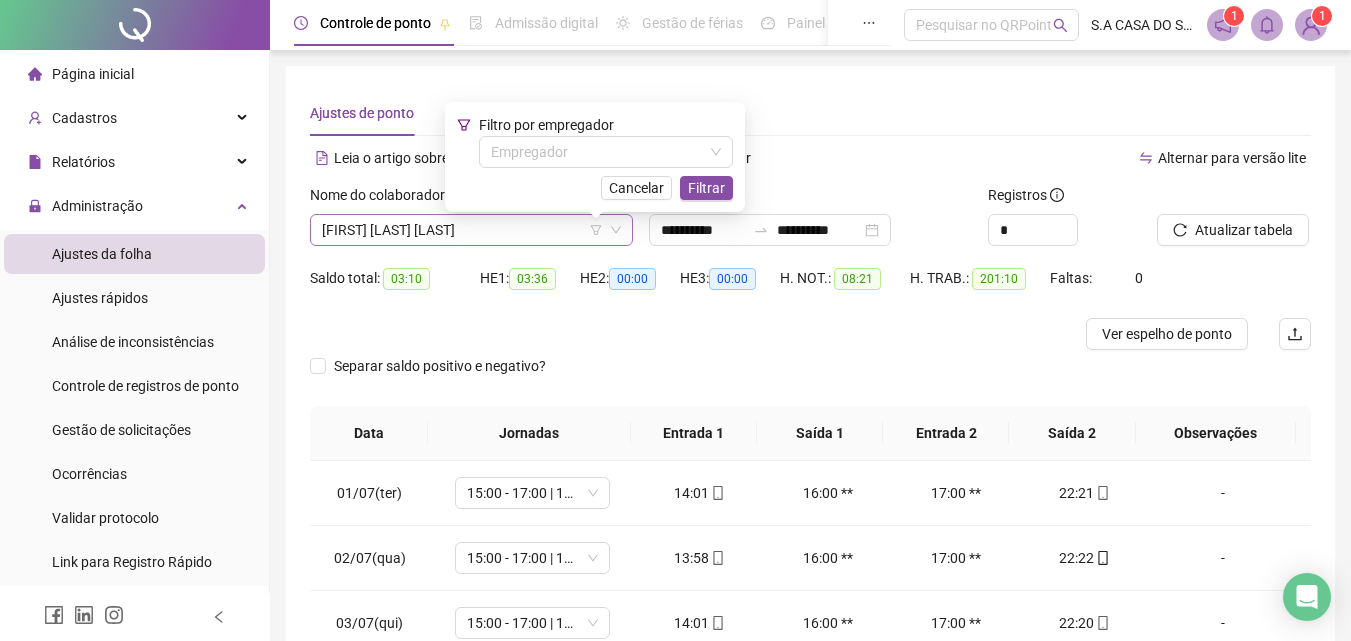 click on "[FIRST] [LAST] [LAST]" at bounding box center (471, 230) 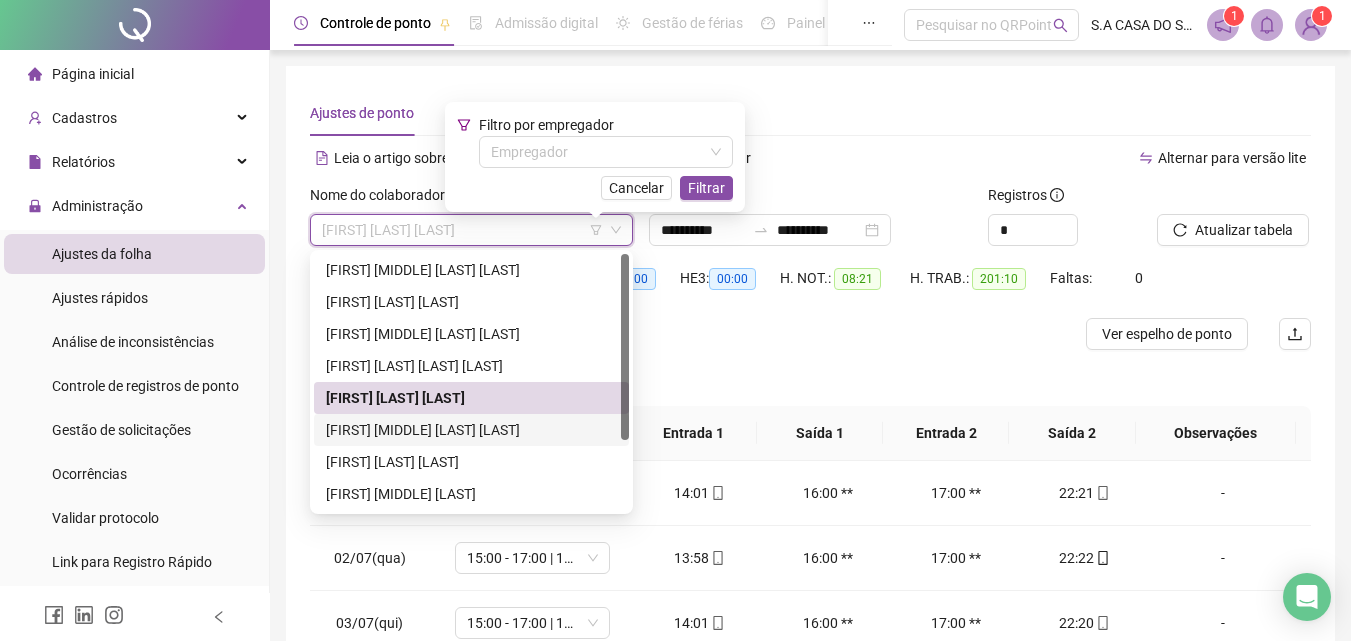 click on "[FIRST] [MIDDLE] [LAST] [LAST]" at bounding box center (471, 430) 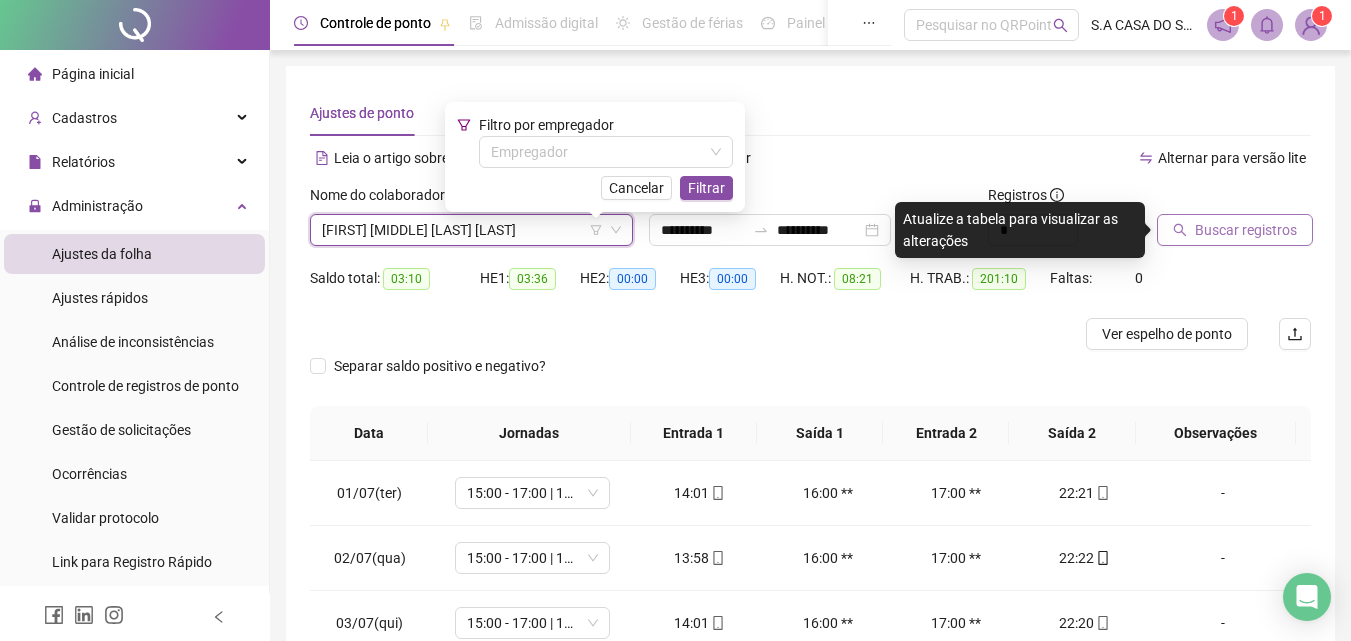 click on "Buscar registros" at bounding box center [1246, 230] 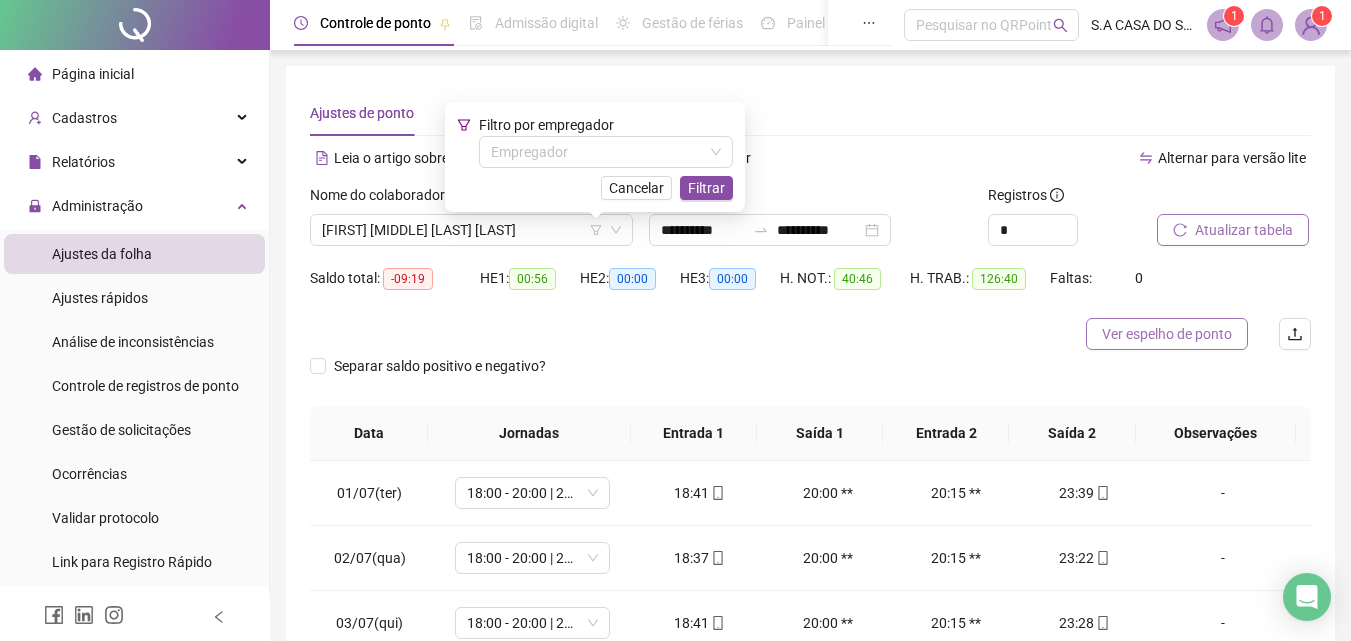 click on "Ver espelho de ponto" at bounding box center (1167, 334) 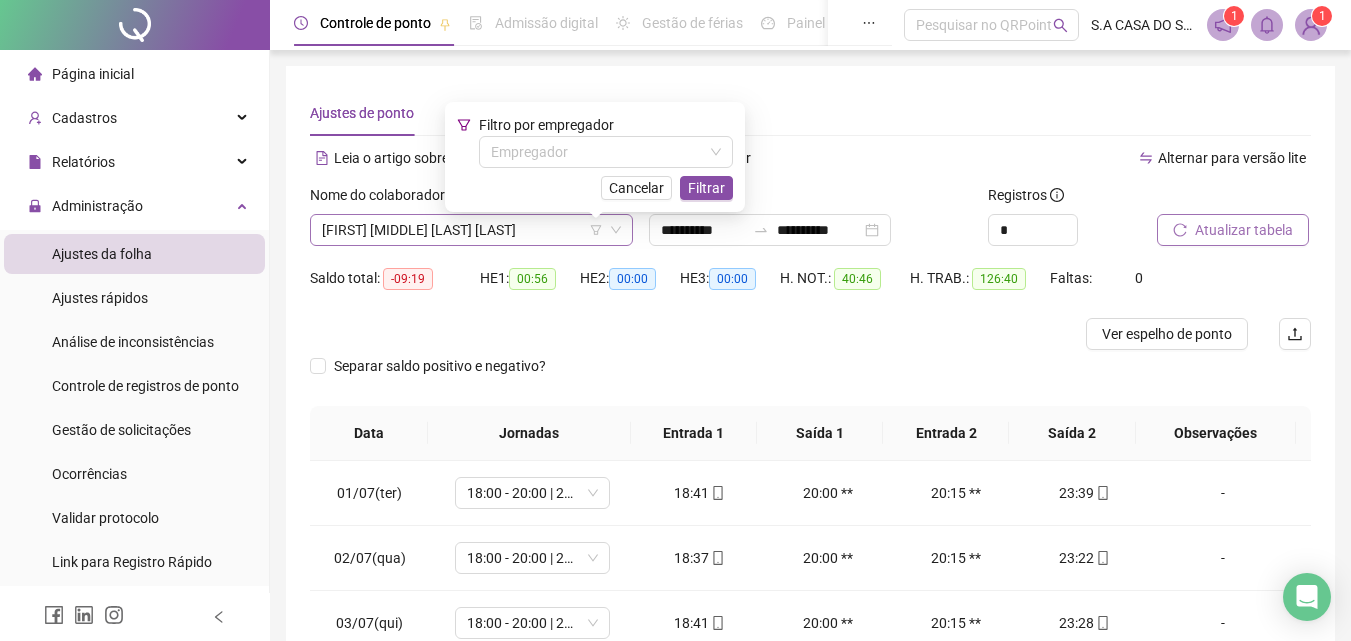 click on "[FIRST] [MIDDLE] [LAST] [LAST]" at bounding box center (471, 230) 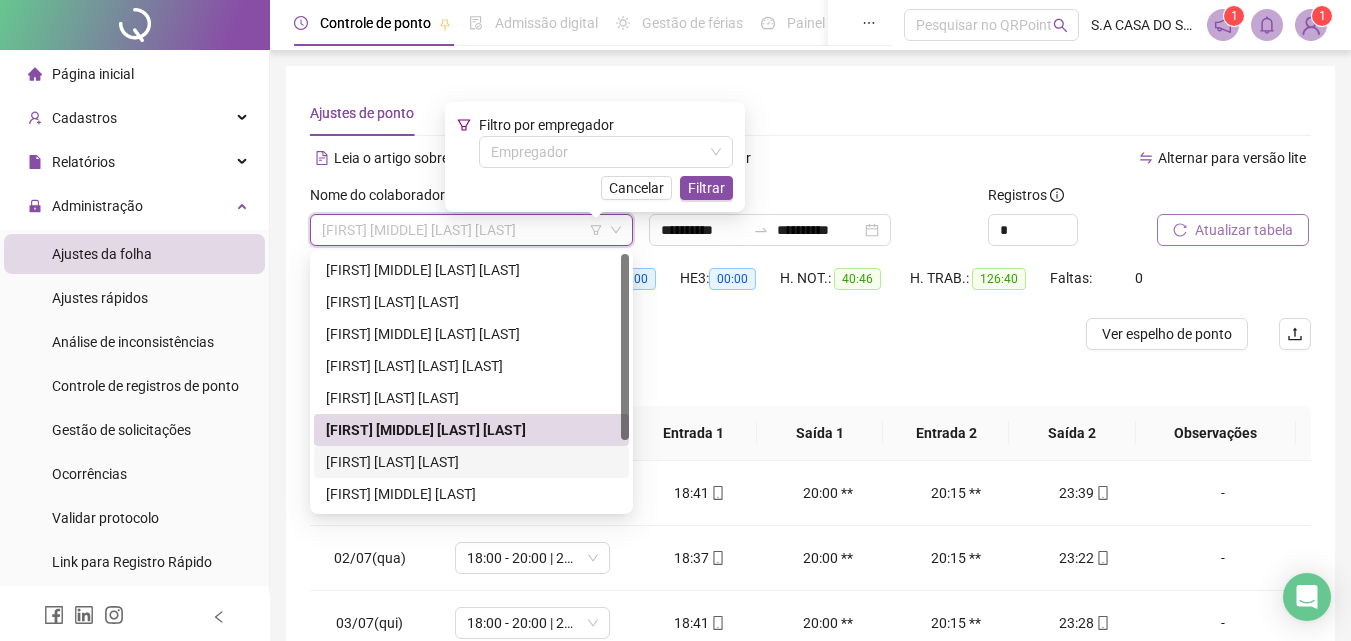 click on "[FIRST] [LAST]  [LAST]" at bounding box center [471, 462] 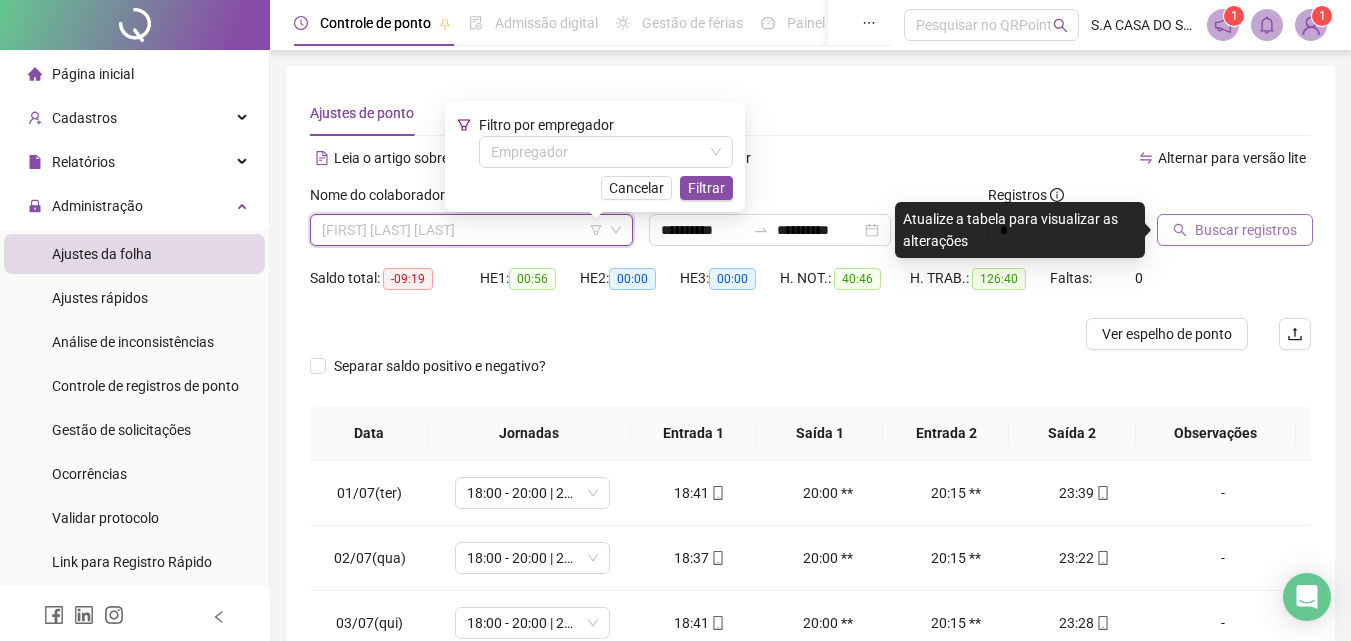 click on "[FIRST] [LAST]  [LAST]" at bounding box center [471, 230] 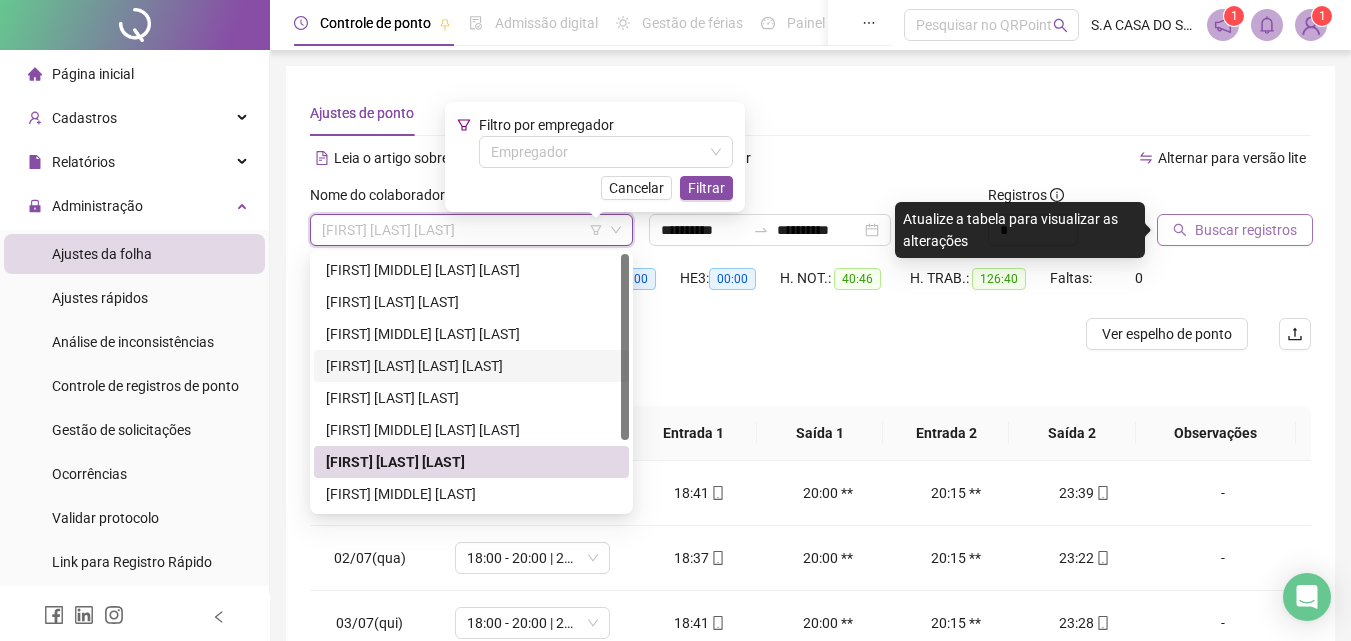 scroll, scrollTop: 96, scrollLeft: 0, axis: vertical 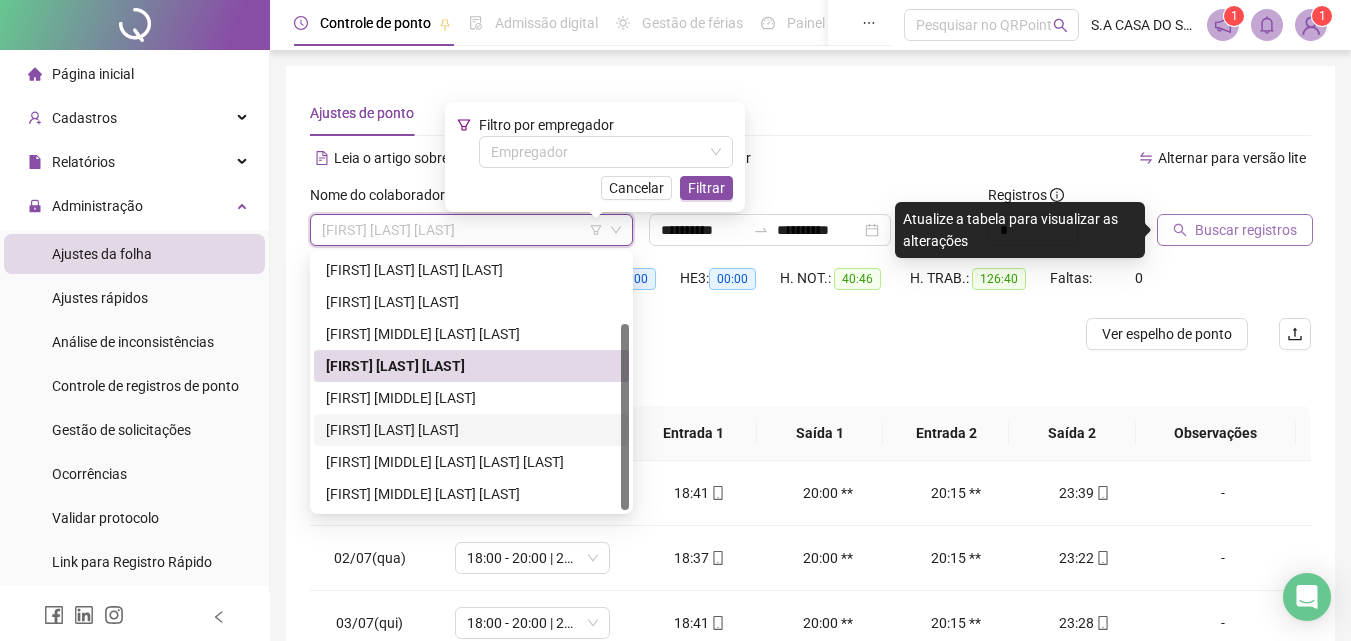 click on "[FIRST] [LAST] [LAST]" at bounding box center (471, 430) 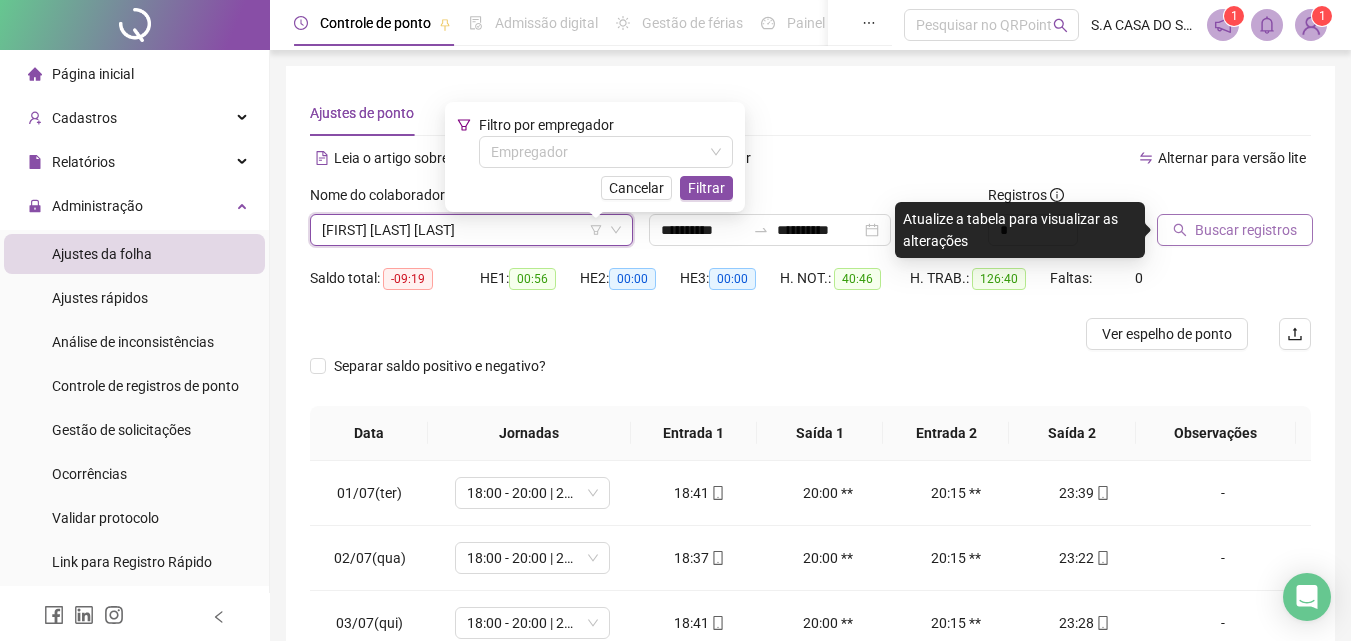 click on "Buscar registros" at bounding box center [1235, 230] 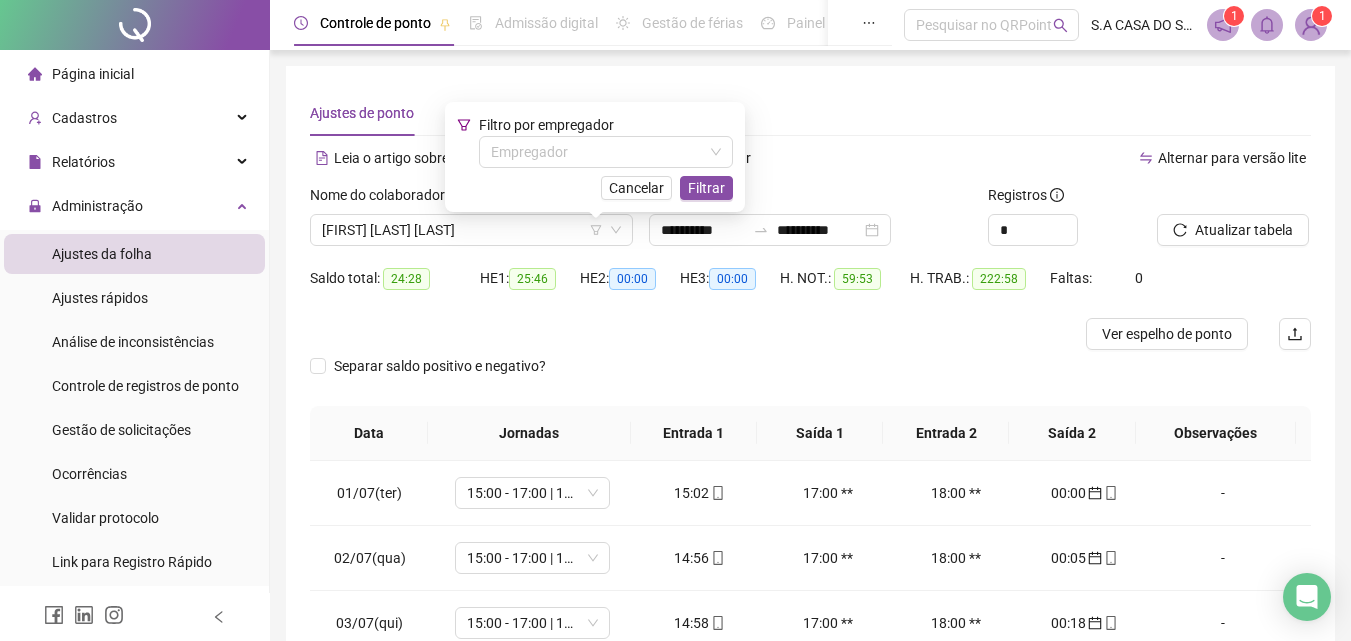 click on "Separar saldo positivo e negativo?" at bounding box center [810, 378] 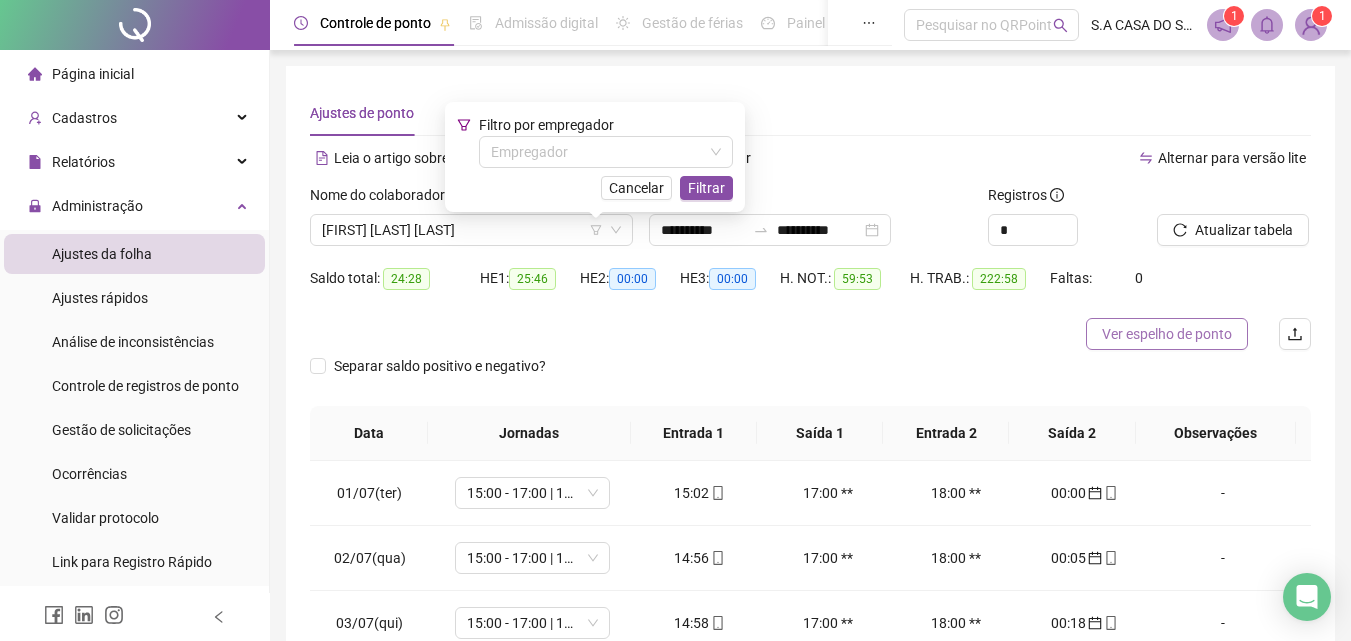 click on "Ver espelho de ponto" at bounding box center (1167, 334) 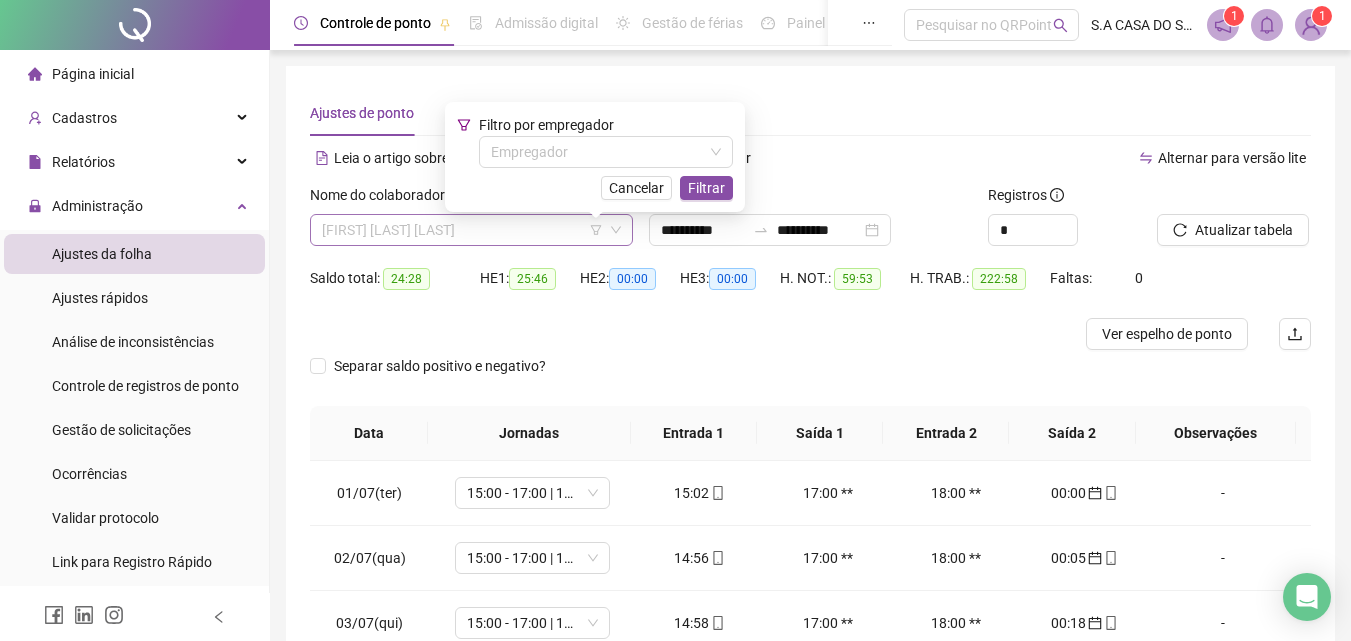 click on "[FIRST] [LAST] [LAST]" at bounding box center (471, 230) 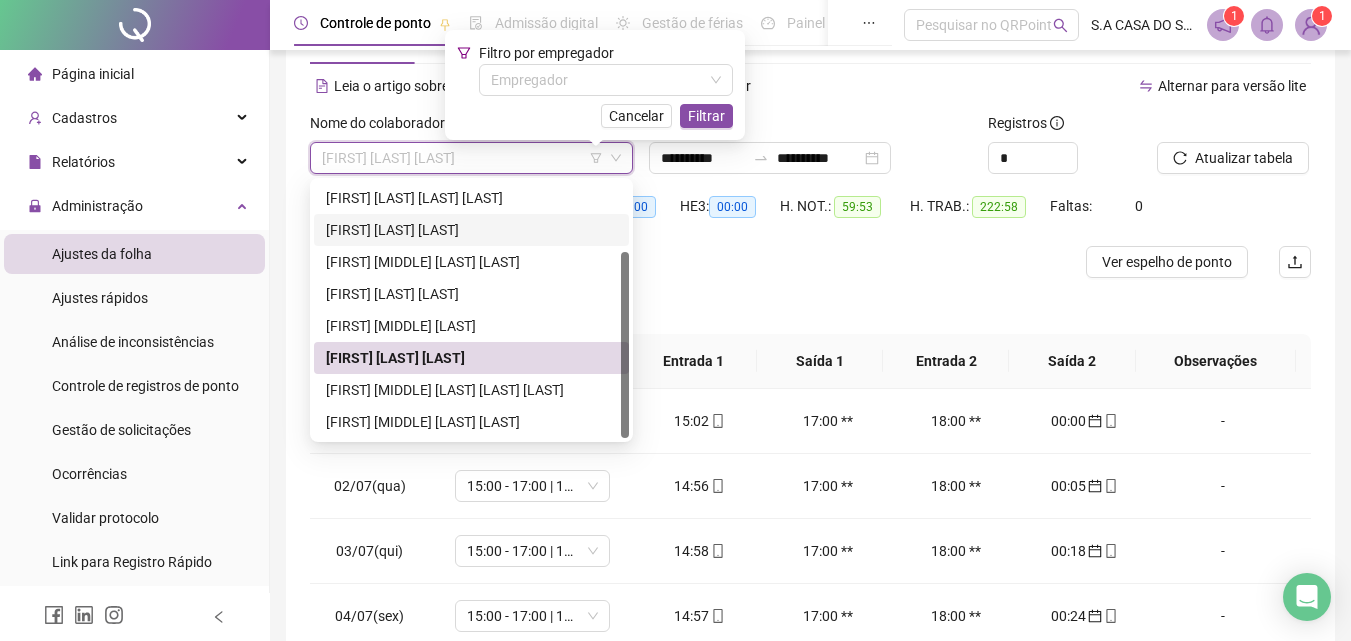 scroll, scrollTop: 100, scrollLeft: 0, axis: vertical 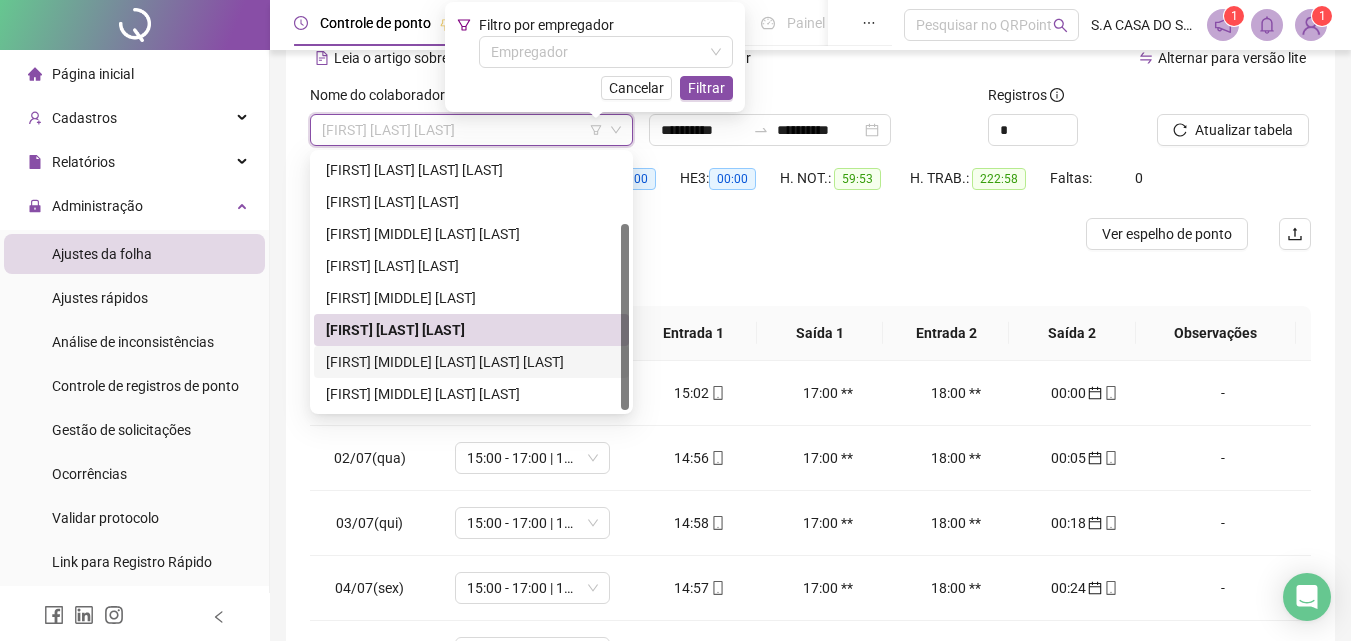 click on "[FIRST] [MIDDLE] [LAST] [LAST] [LAST]" at bounding box center (471, 362) 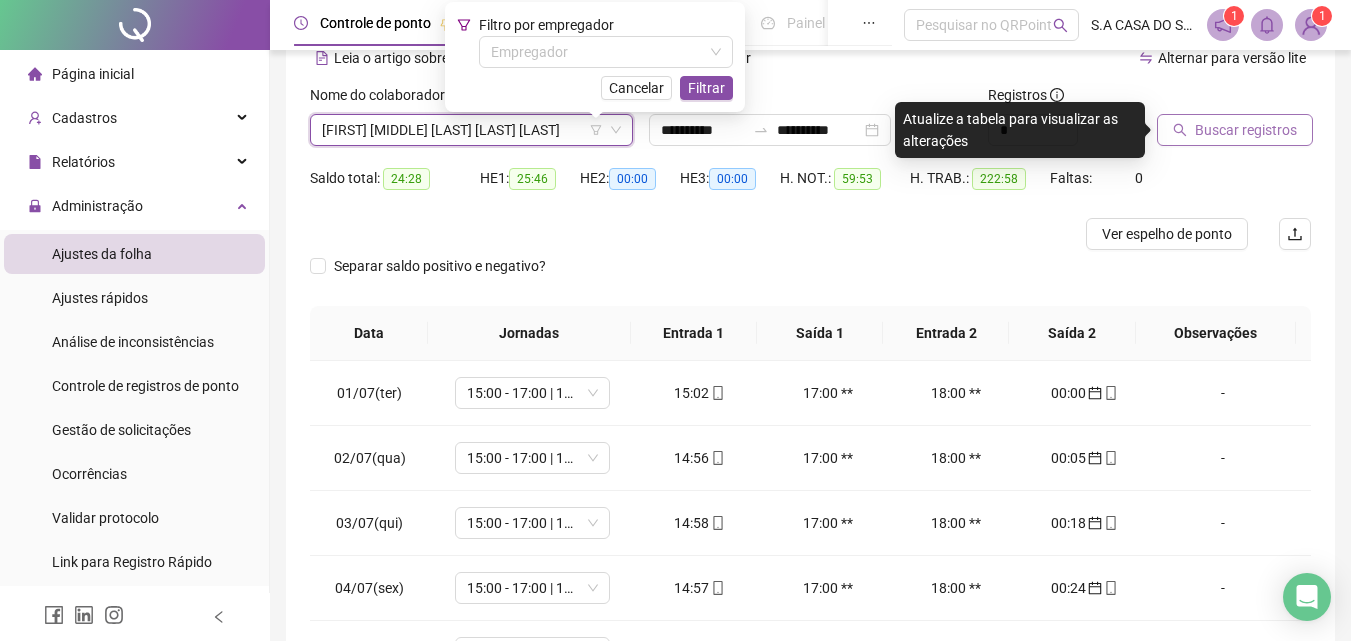 click on "Buscar registros" at bounding box center (1235, 130) 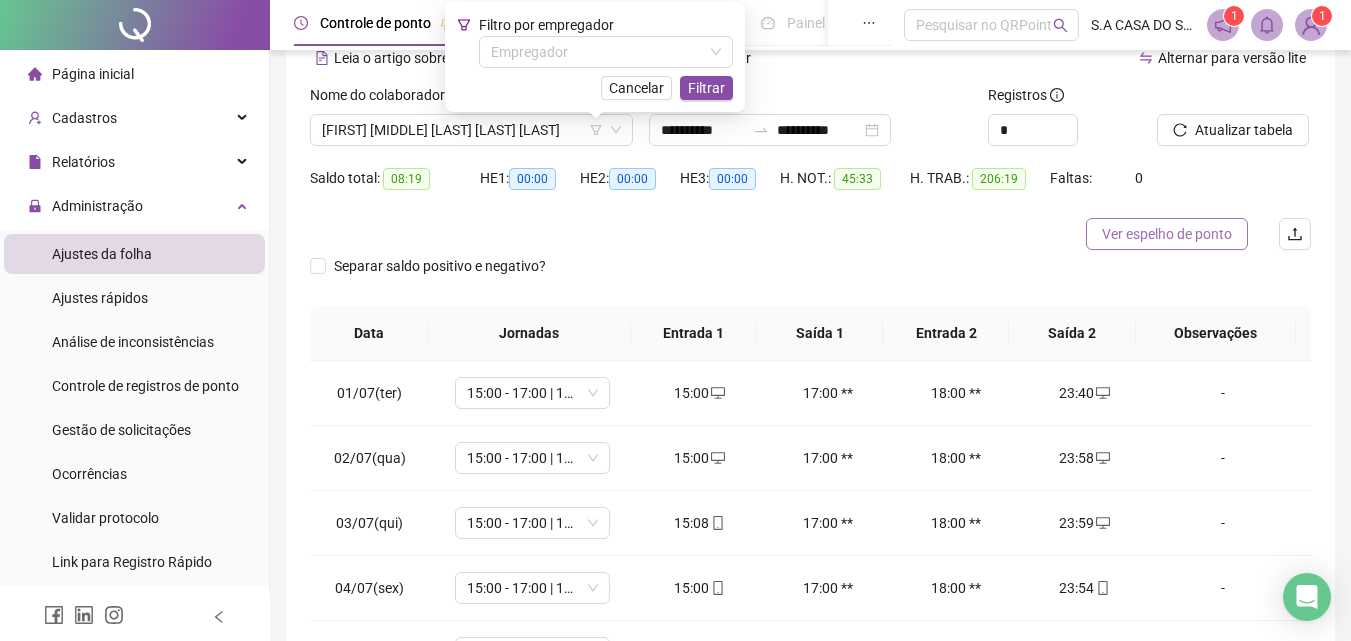 click on "Ver espelho de ponto" at bounding box center [1167, 234] 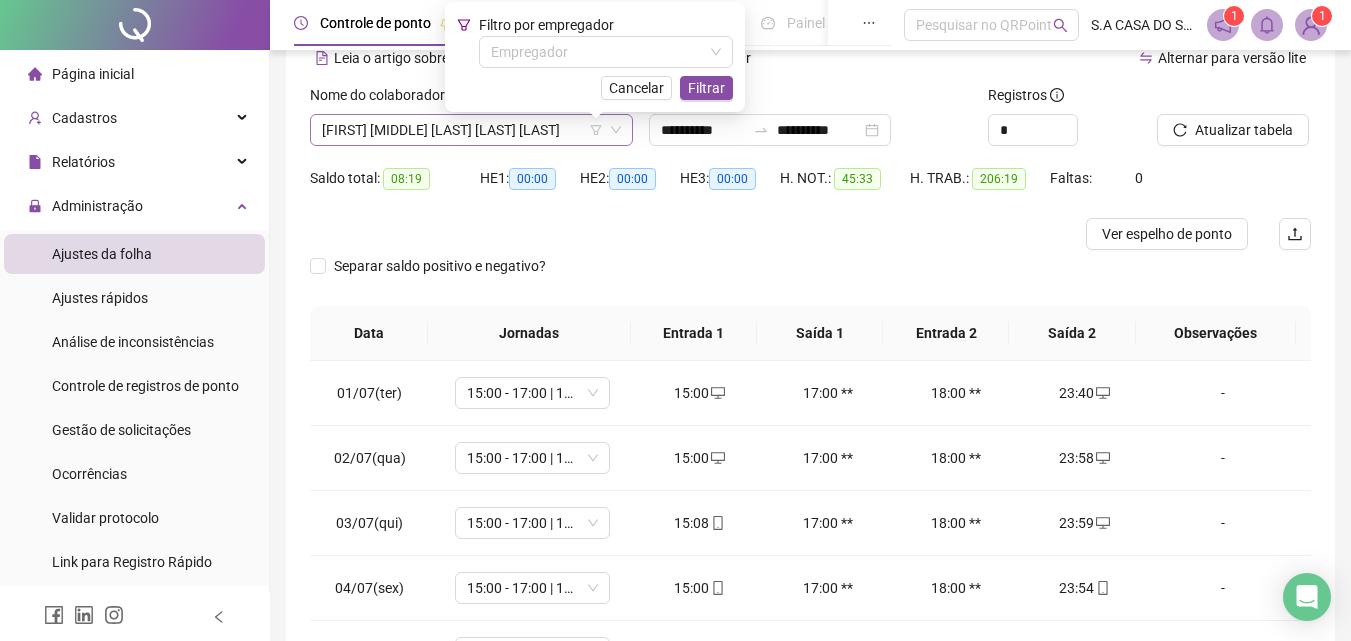 click on "[FIRST] [MIDDLE] [LAST] [LAST] [LAST]" at bounding box center [471, 130] 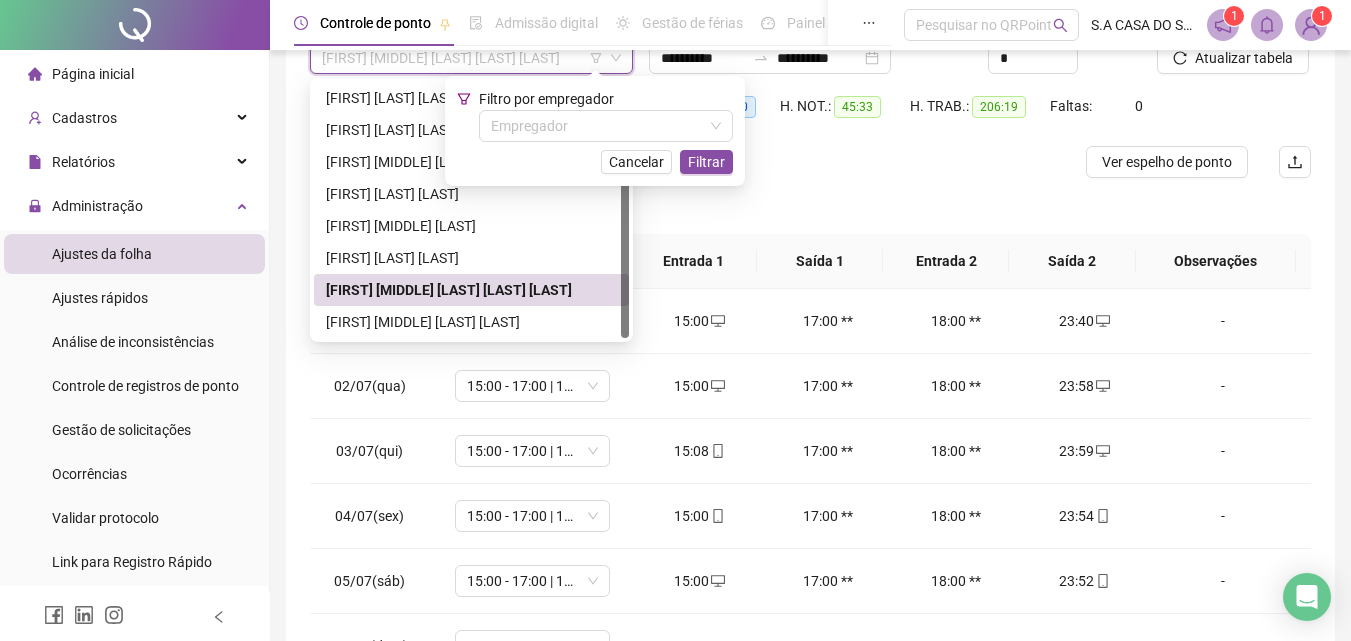 scroll, scrollTop: 200, scrollLeft: 0, axis: vertical 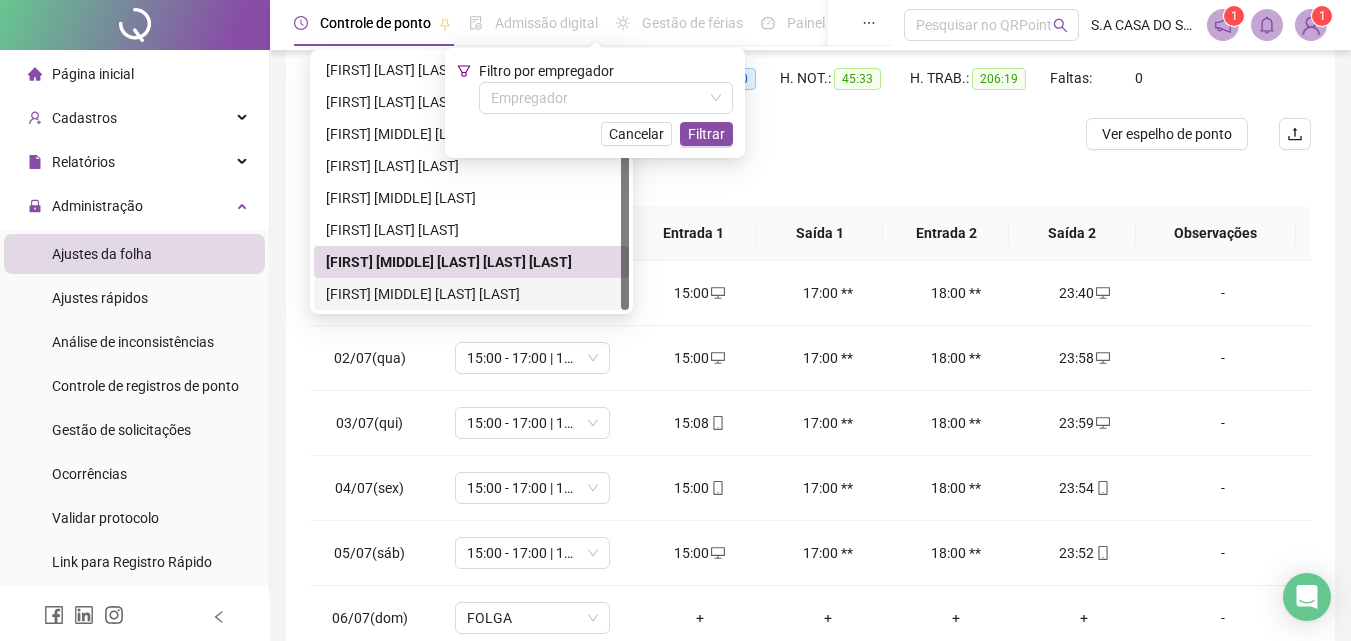click on "[FIRST] [MIDDLE] [LAST] [LAST]" at bounding box center (471, 294) 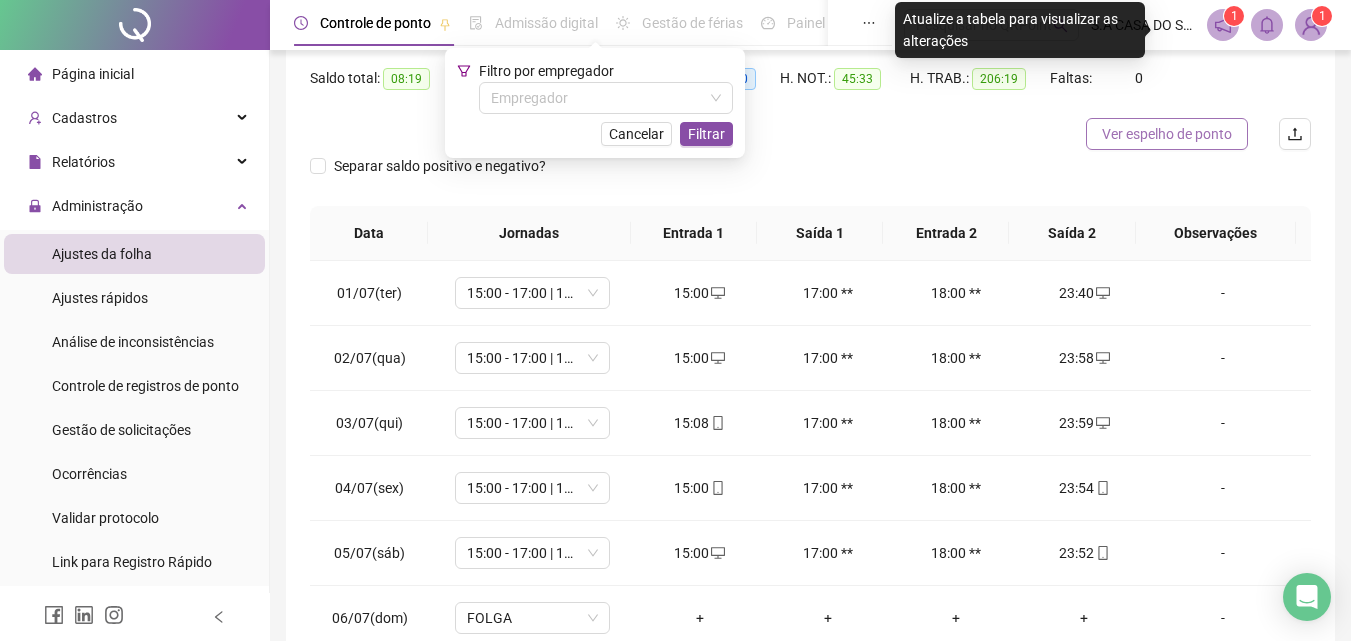 click on "Ver espelho de ponto" at bounding box center (1167, 134) 